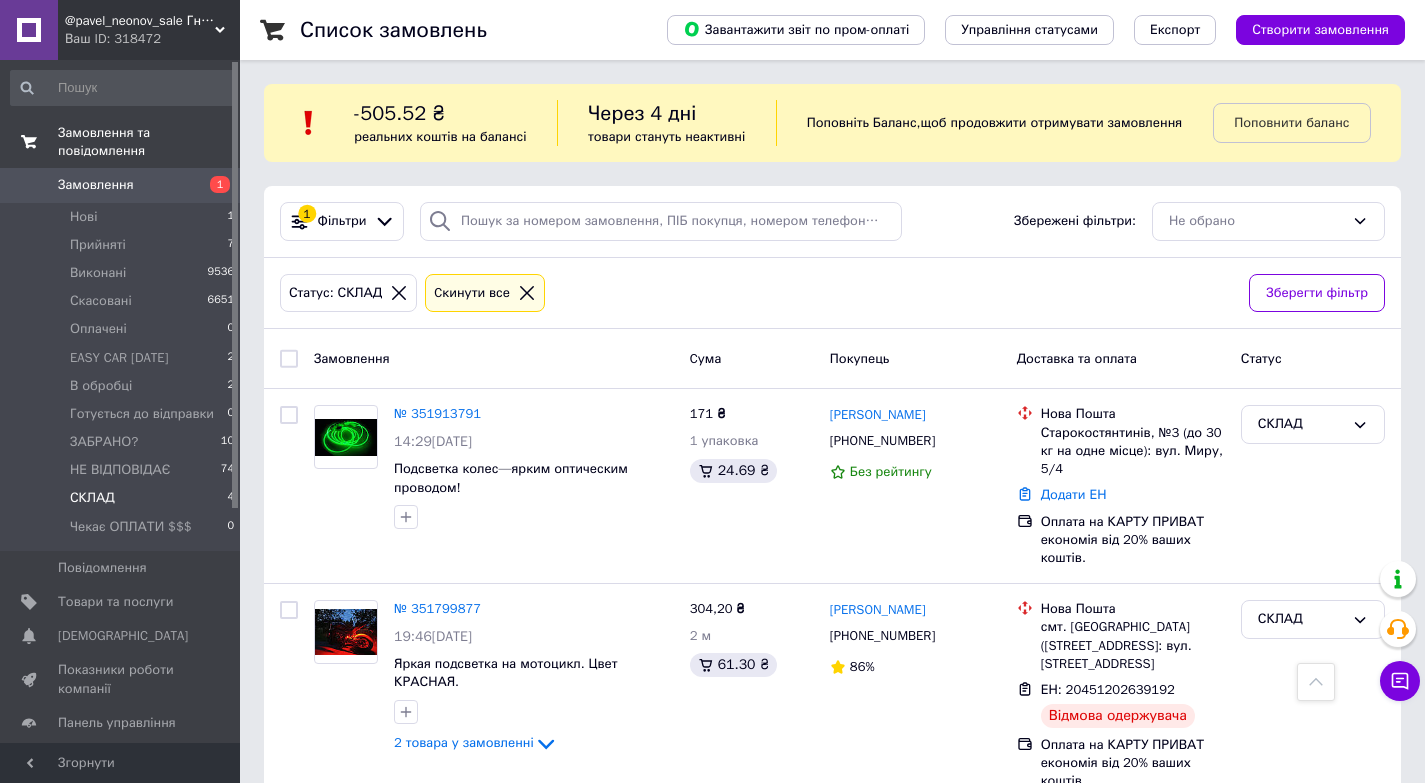 scroll, scrollTop: 457, scrollLeft: 0, axis: vertical 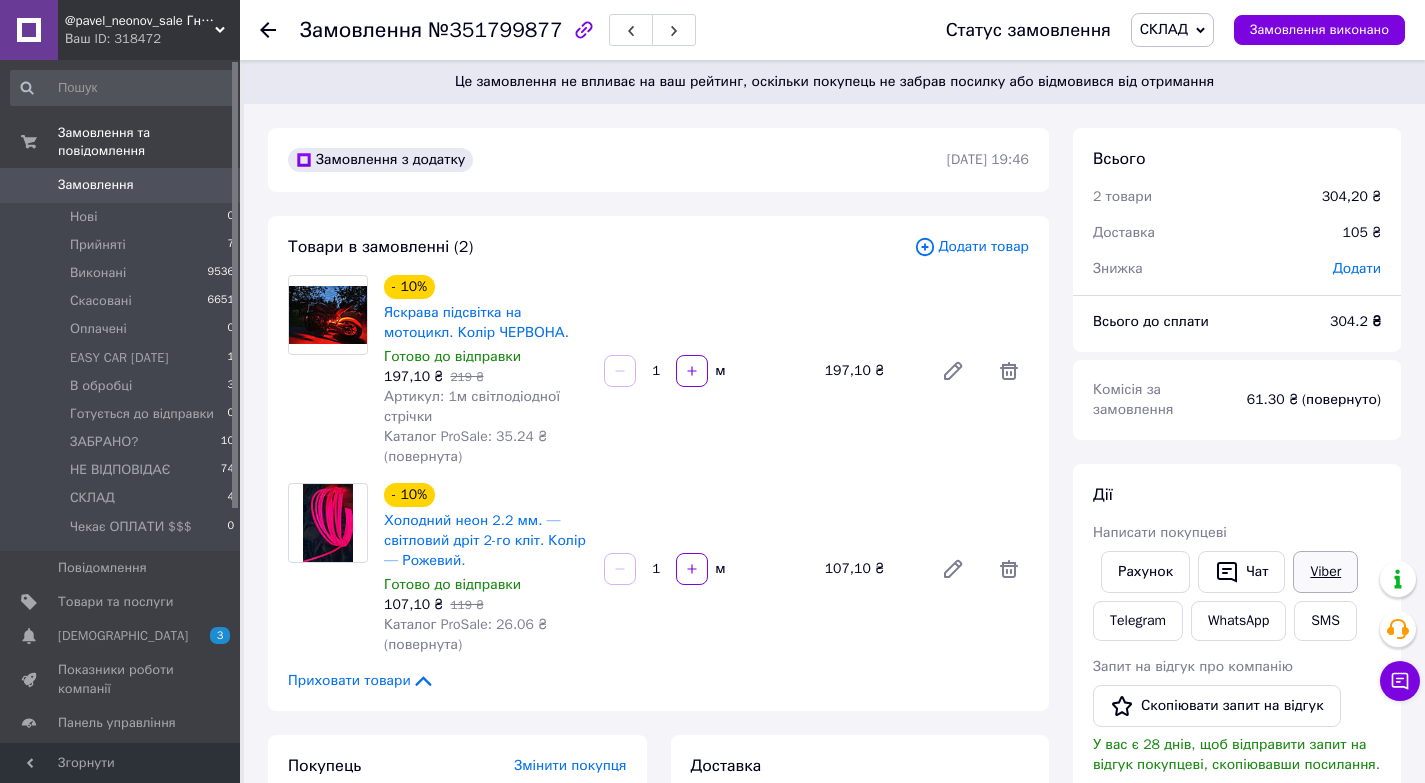 click on "Viber" at bounding box center (1325, 572) 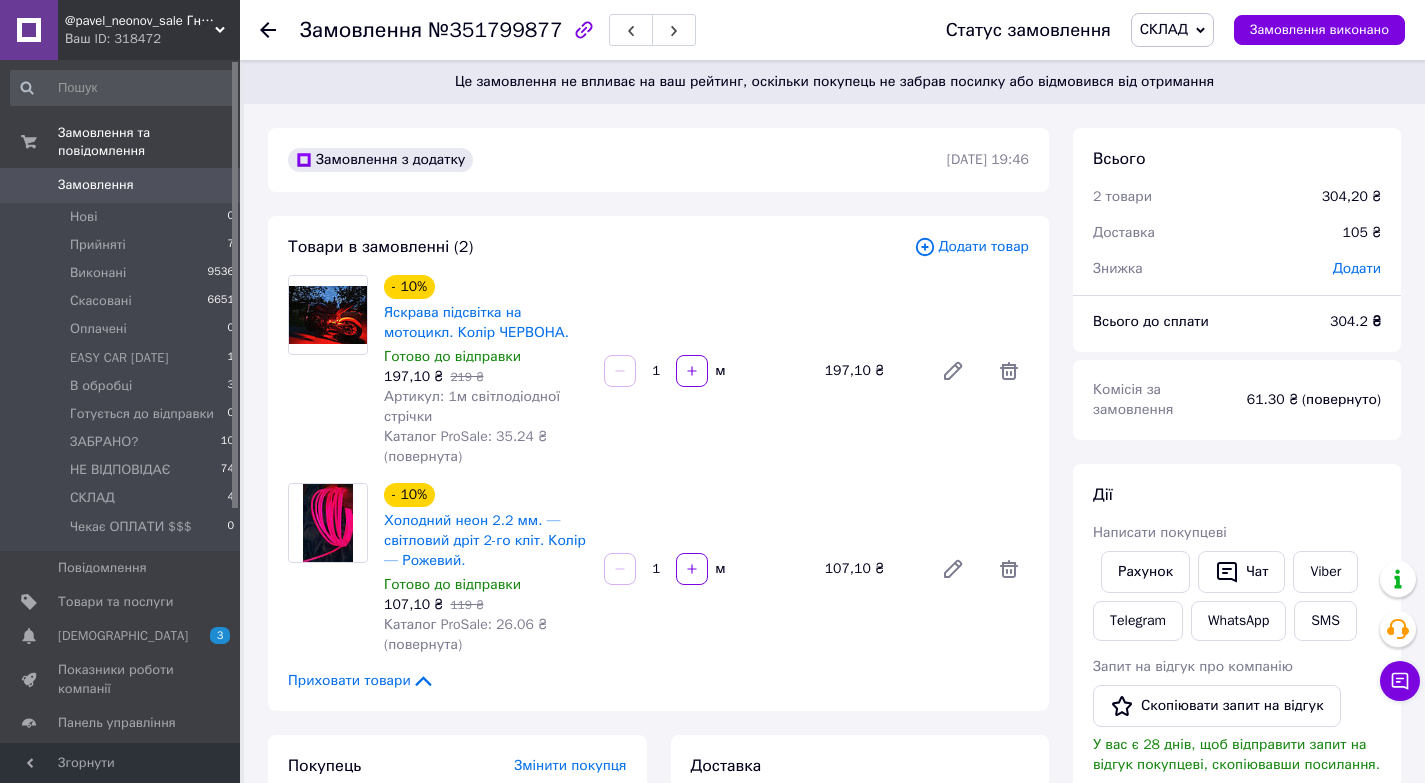 click on "Замовлення" at bounding box center [96, 185] 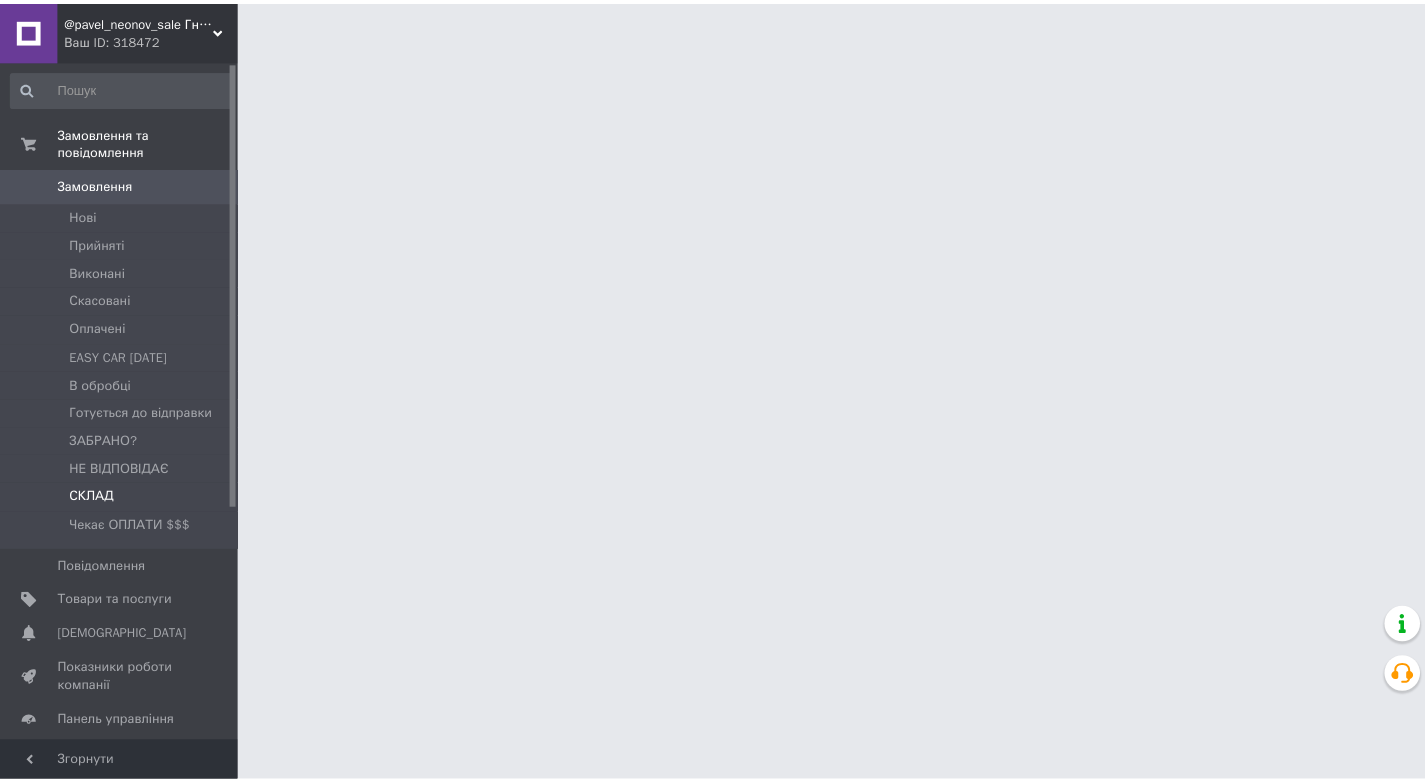scroll, scrollTop: 0, scrollLeft: 0, axis: both 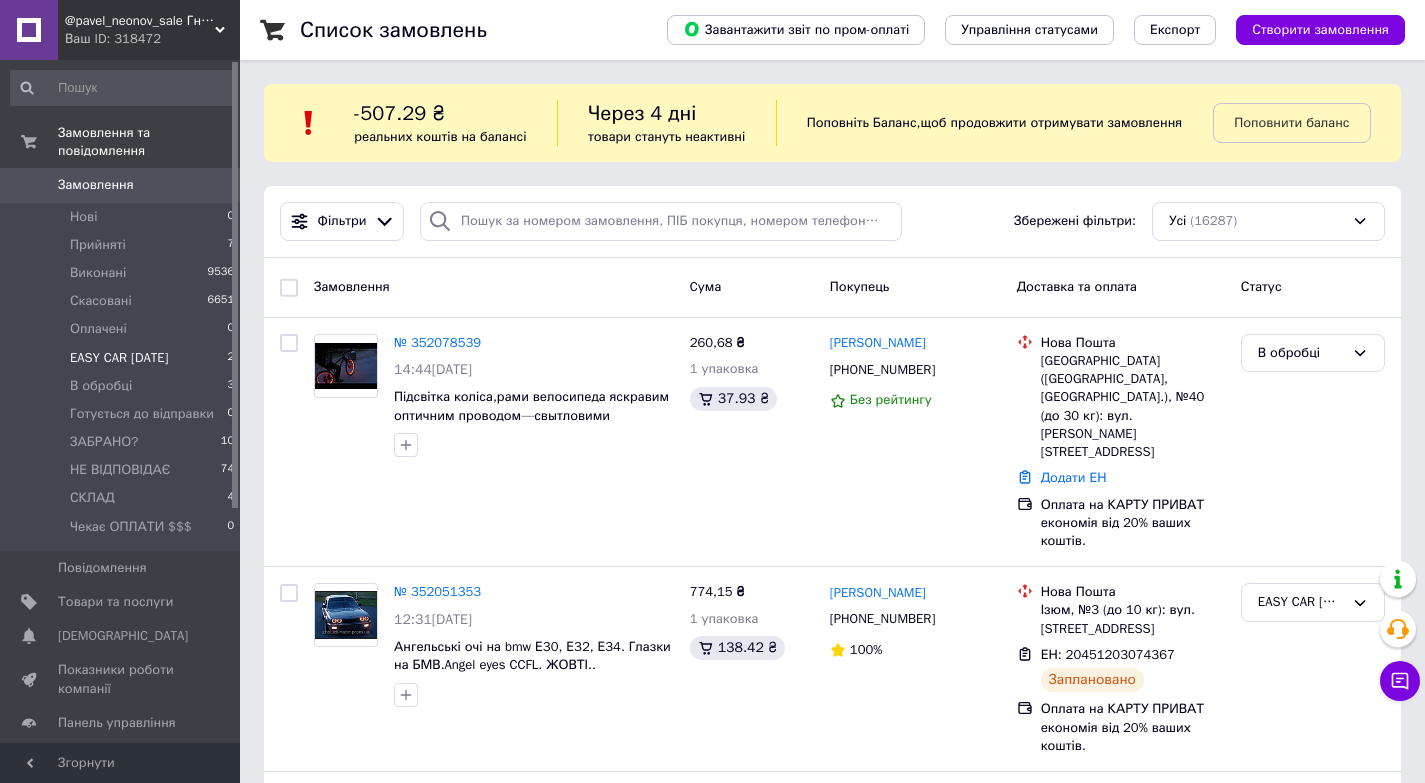 click on "EASY CAR 13.01.2024 2" at bounding box center (123, 358) 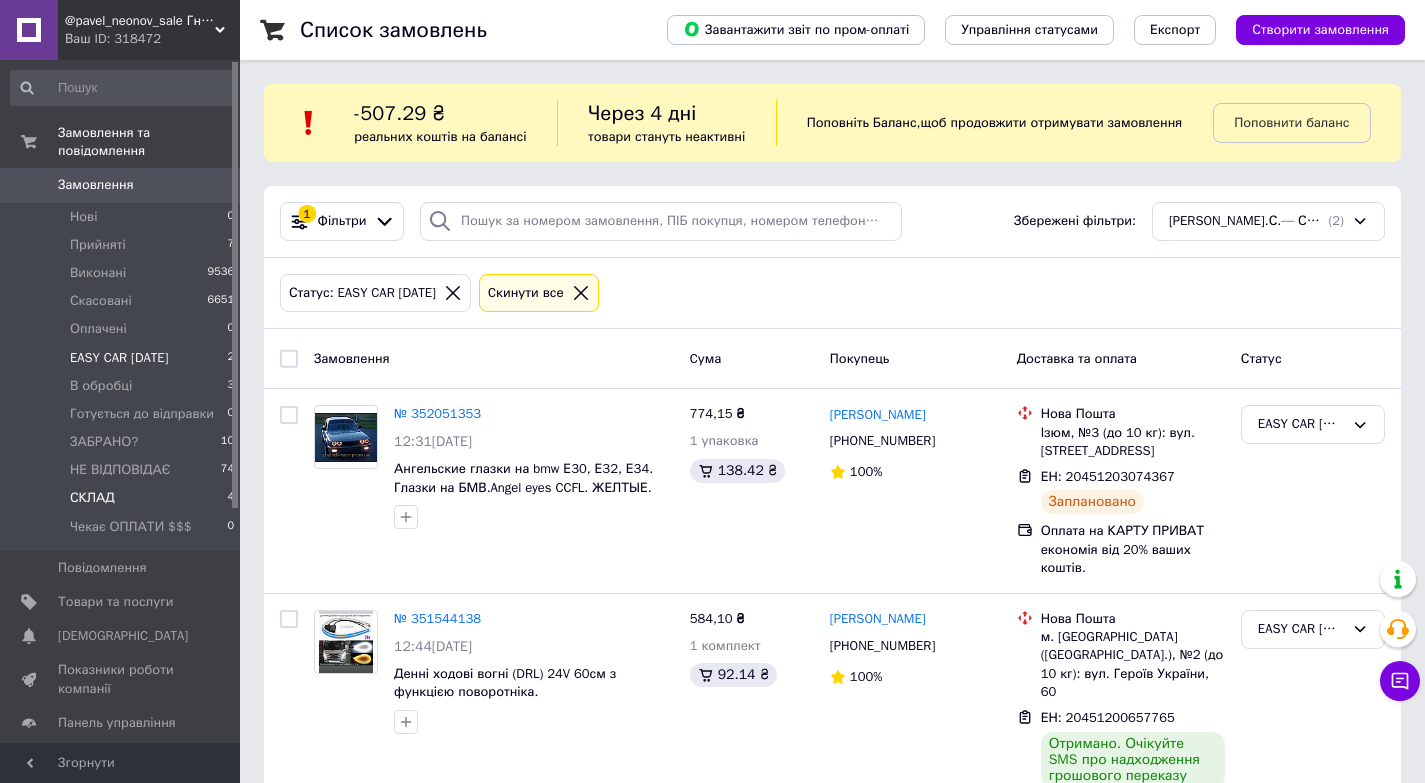 click on "СКЛАД" at bounding box center [92, 498] 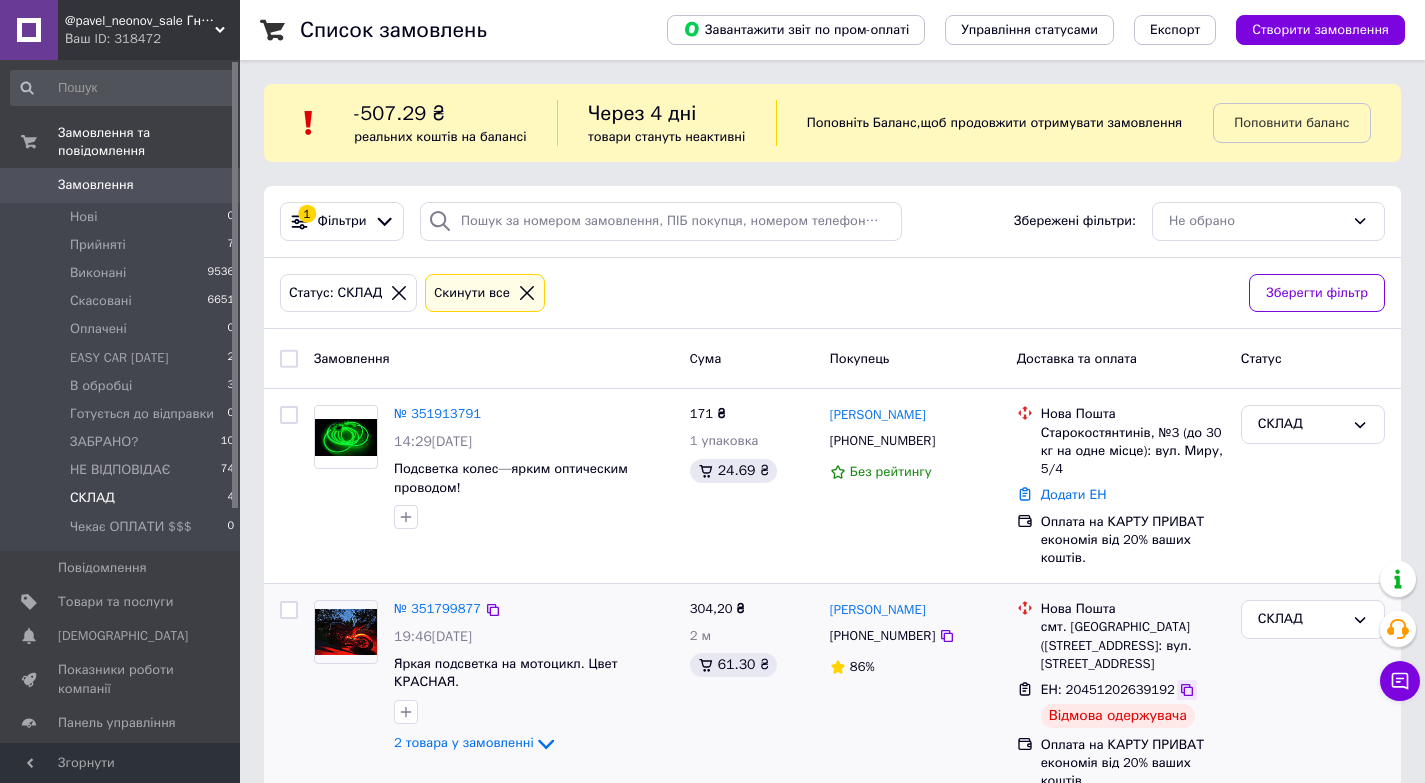 click 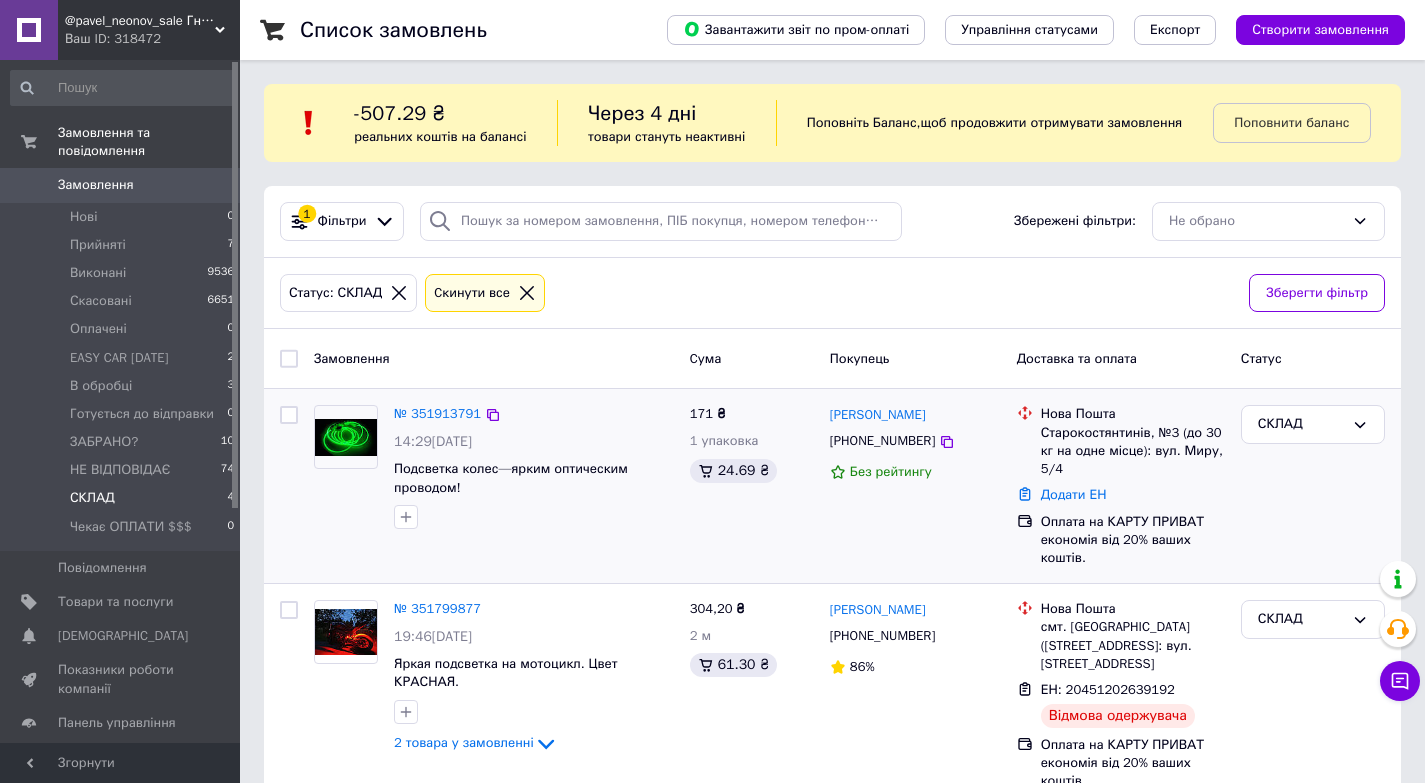 click on "171 ₴ 1 упаковка 24.69 ₴" at bounding box center [752, 486] 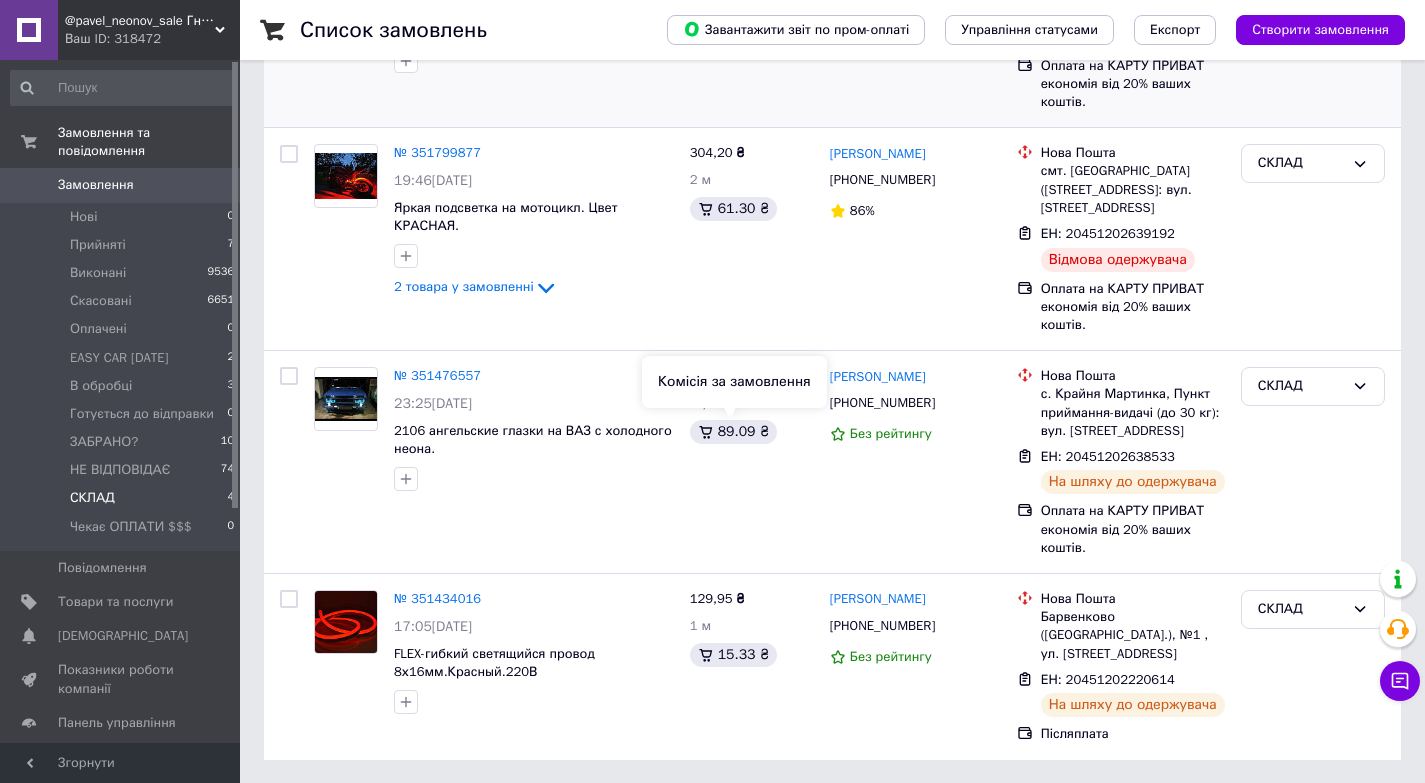 scroll, scrollTop: 457, scrollLeft: 0, axis: vertical 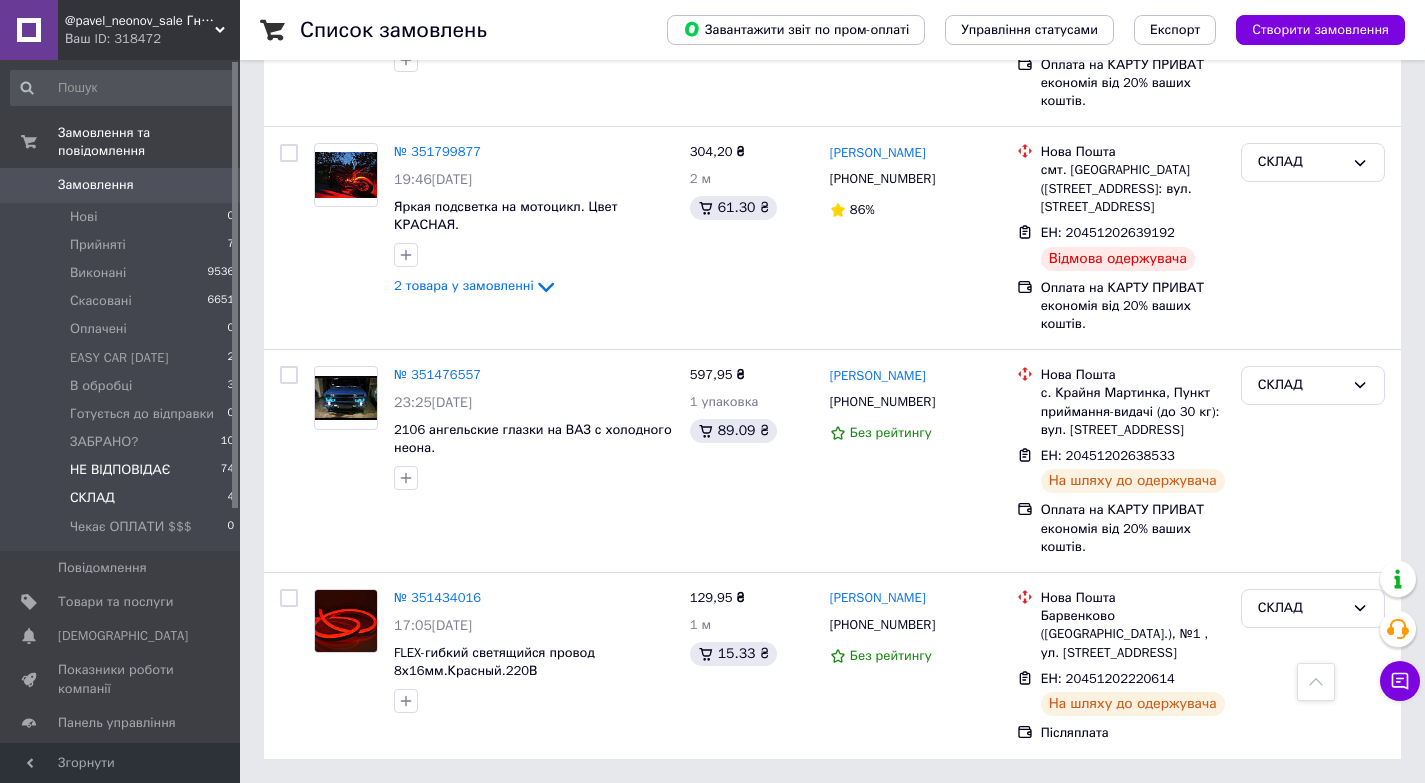 click on "НЕ ВІДПОВІДАЄ" at bounding box center [120, 470] 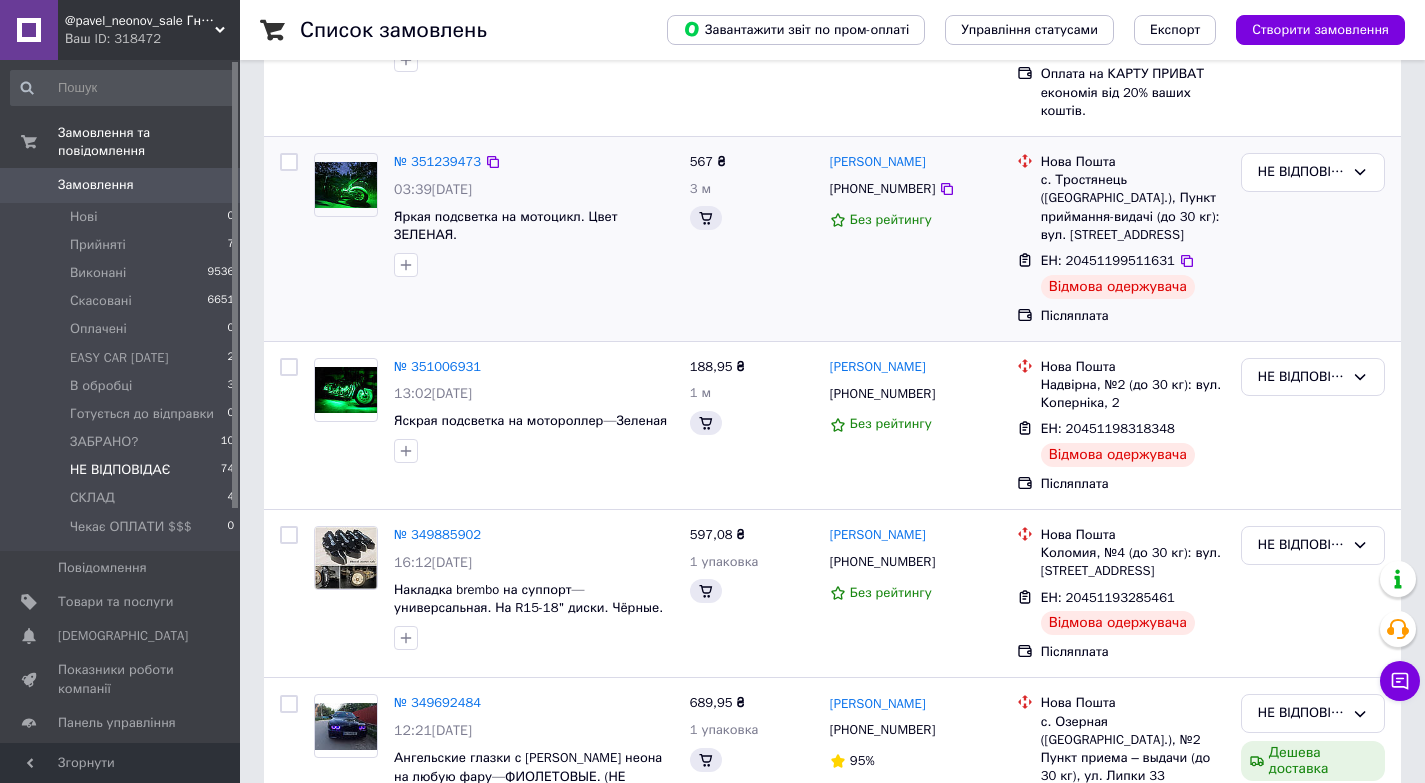 scroll, scrollTop: 0, scrollLeft: 0, axis: both 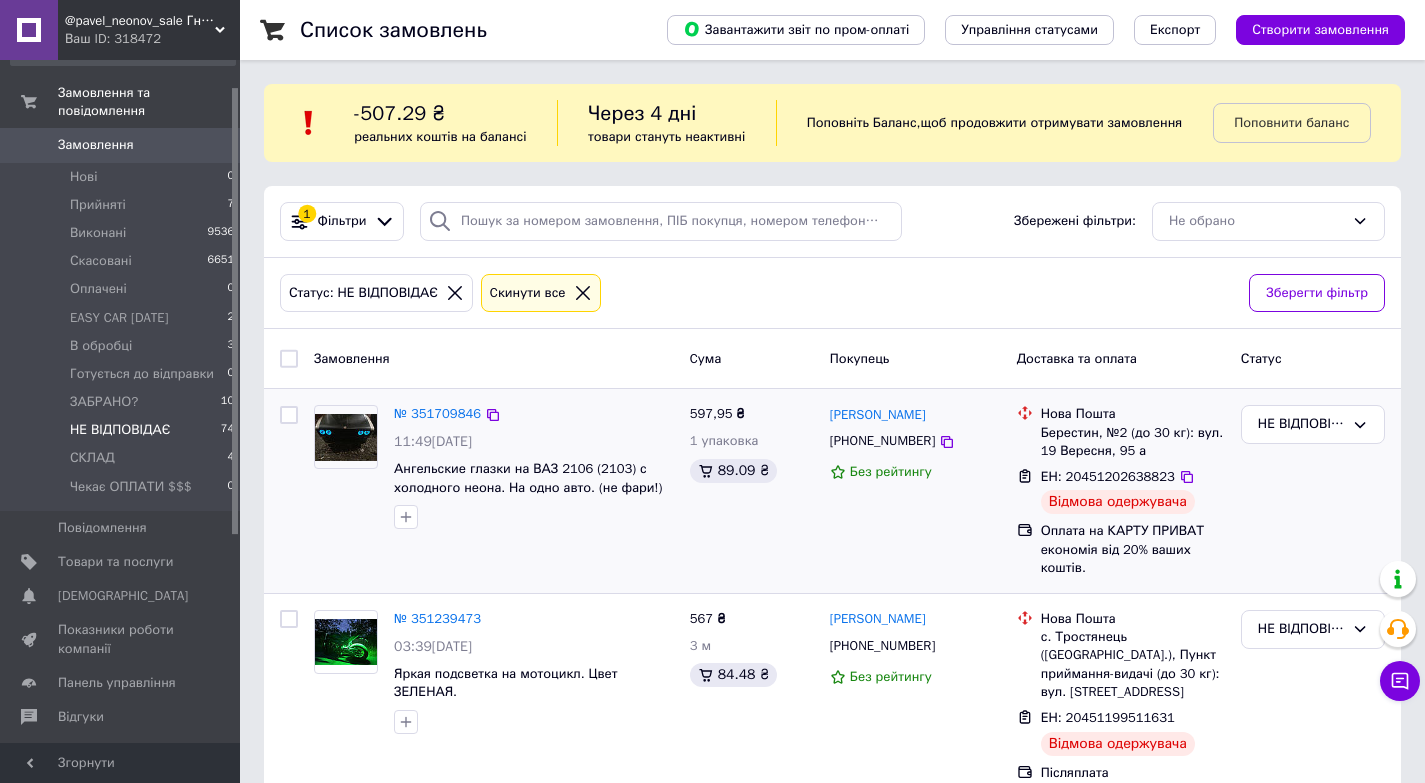 click on "НЕ ВІДПОВІДАЄ" at bounding box center [1313, 491] 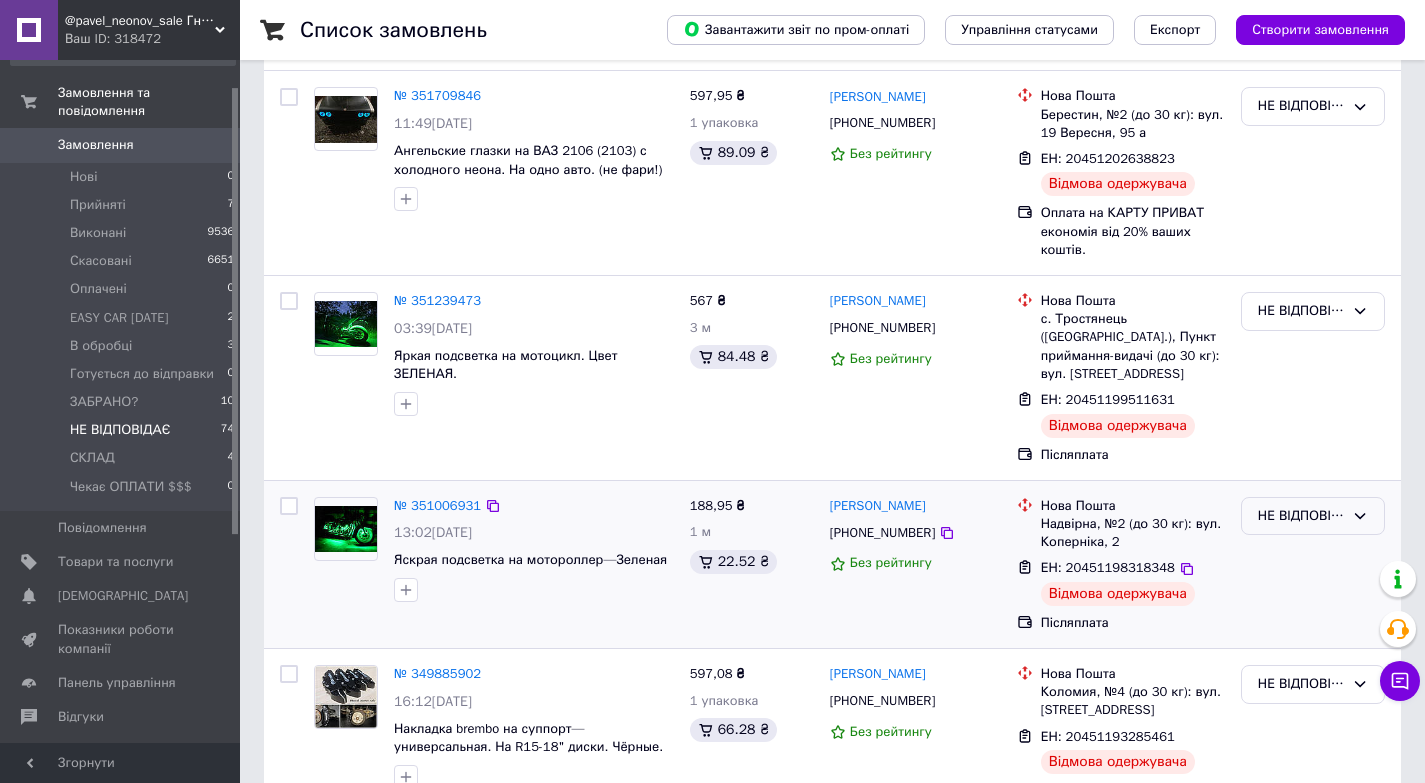 scroll, scrollTop: 320, scrollLeft: 0, axis: vertical 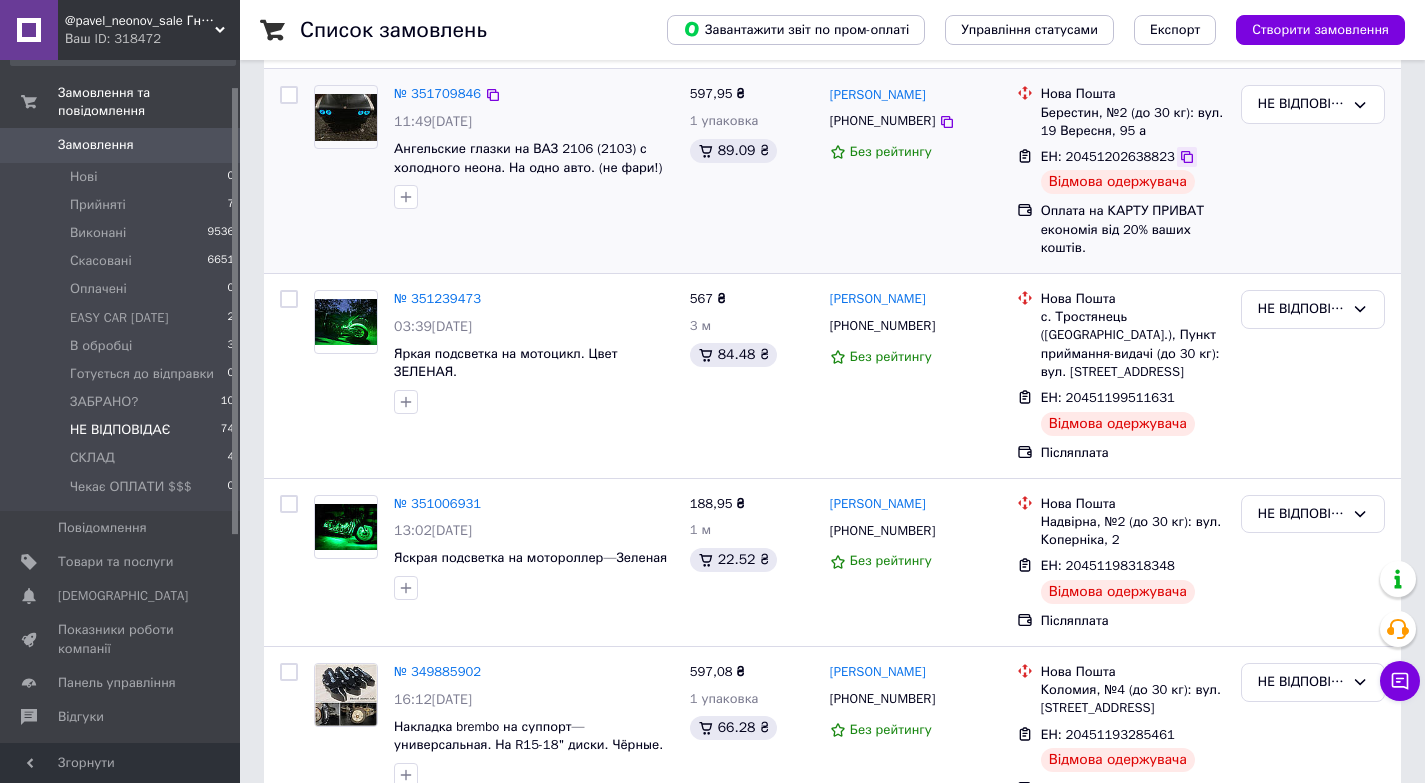 click 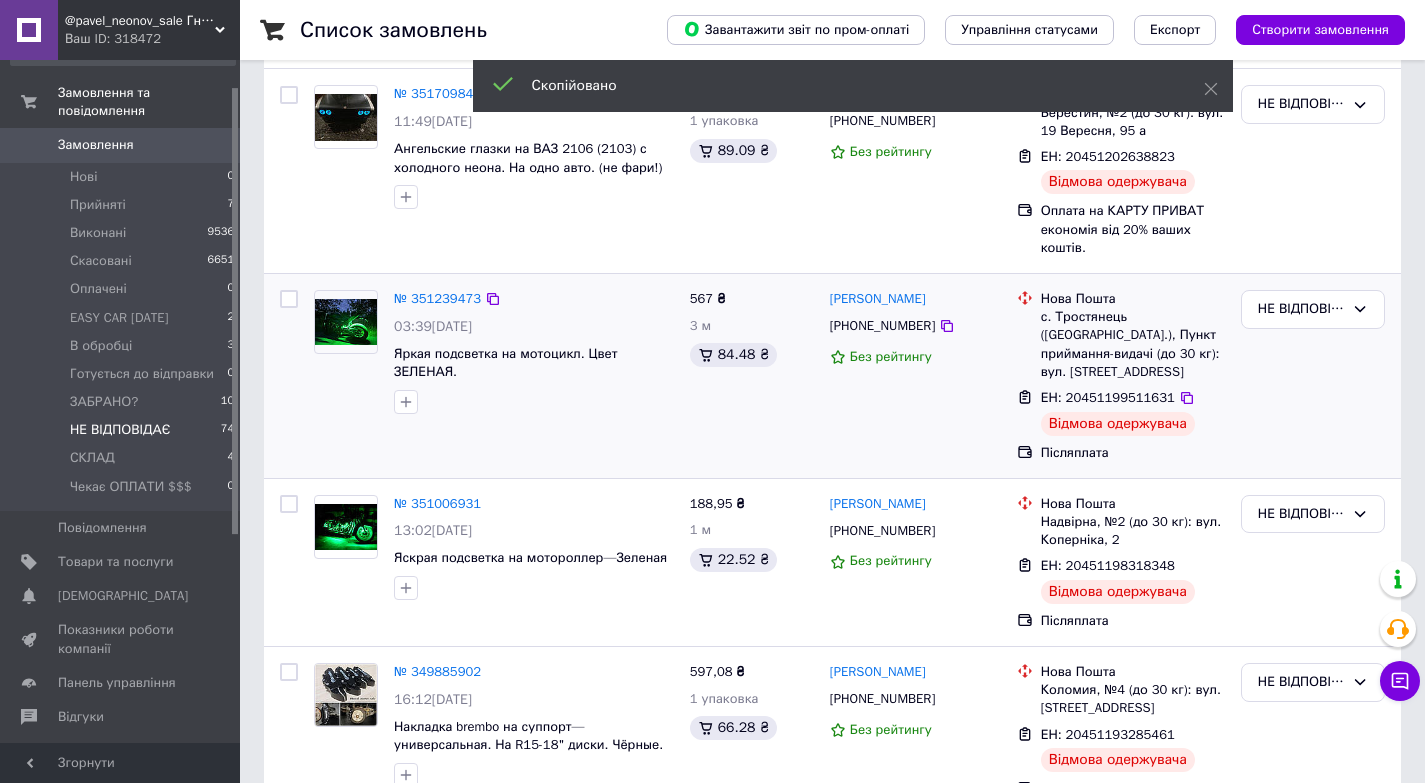 click on "№ 351239473 03:39, 05.07.2025 Яркая подсветка на мотоцикл. Цвет ЗЕЛЕНАЯ." at bounding box center [494, 376] 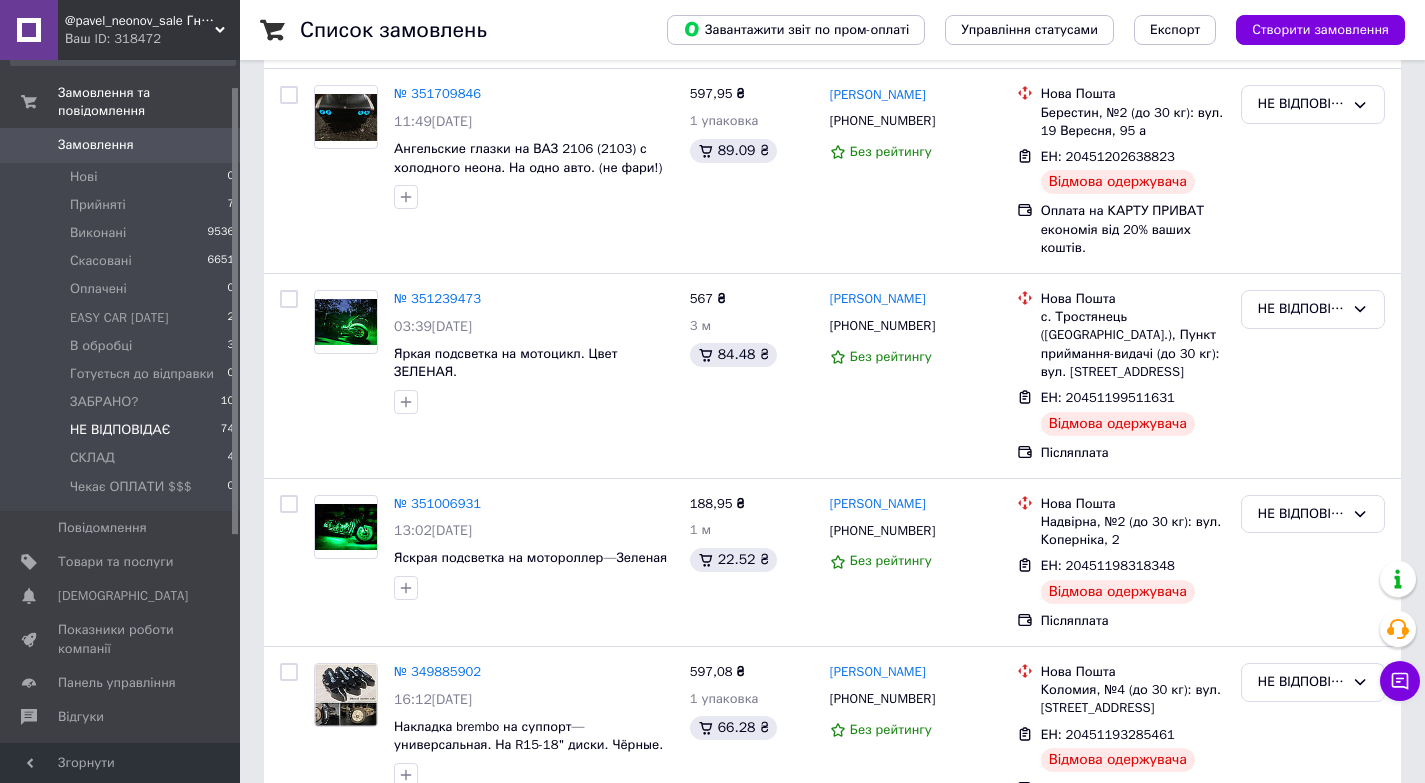 click on "НЕ ВІДПОВІДАЄ 74" at bounding box center (123, 430) 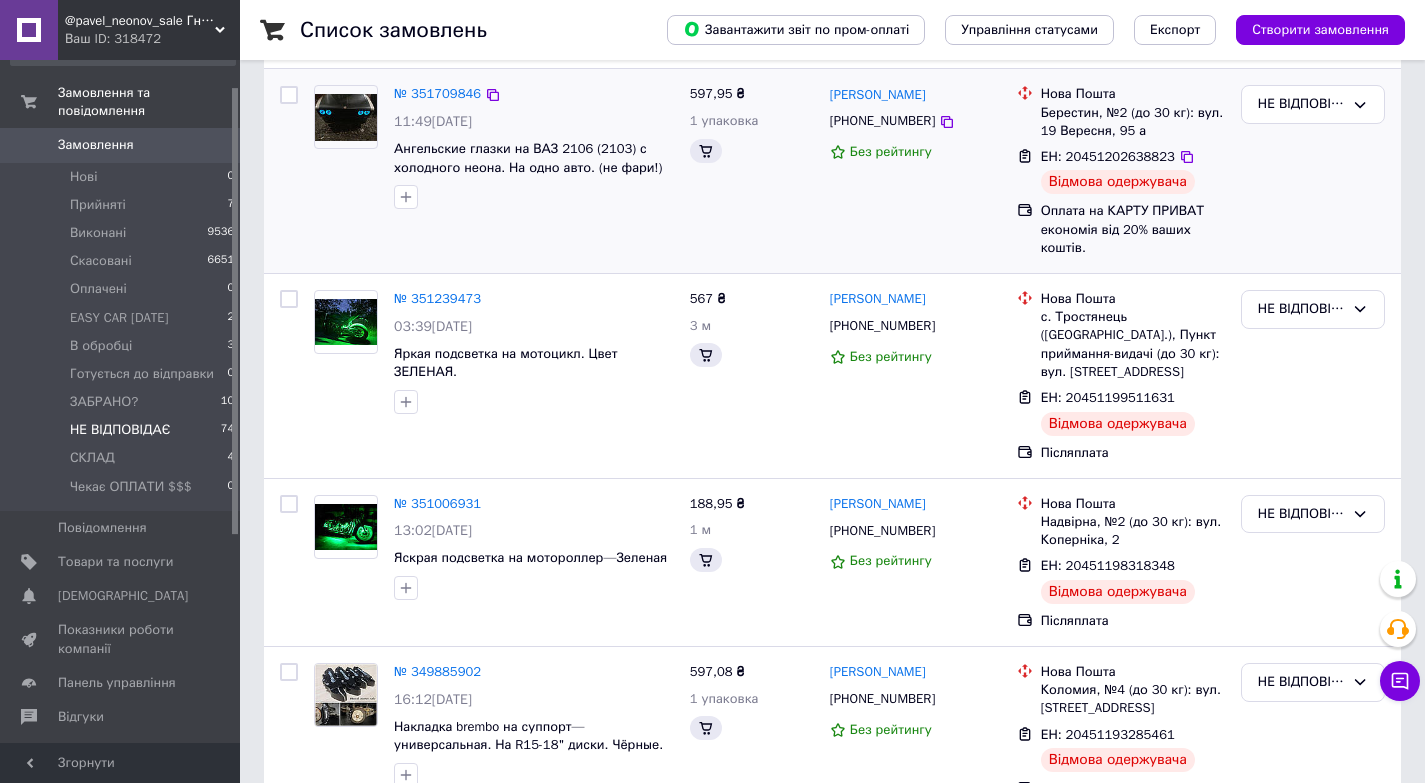 scroll, scrollTop: 0, scrollLeft: 0, axis: both 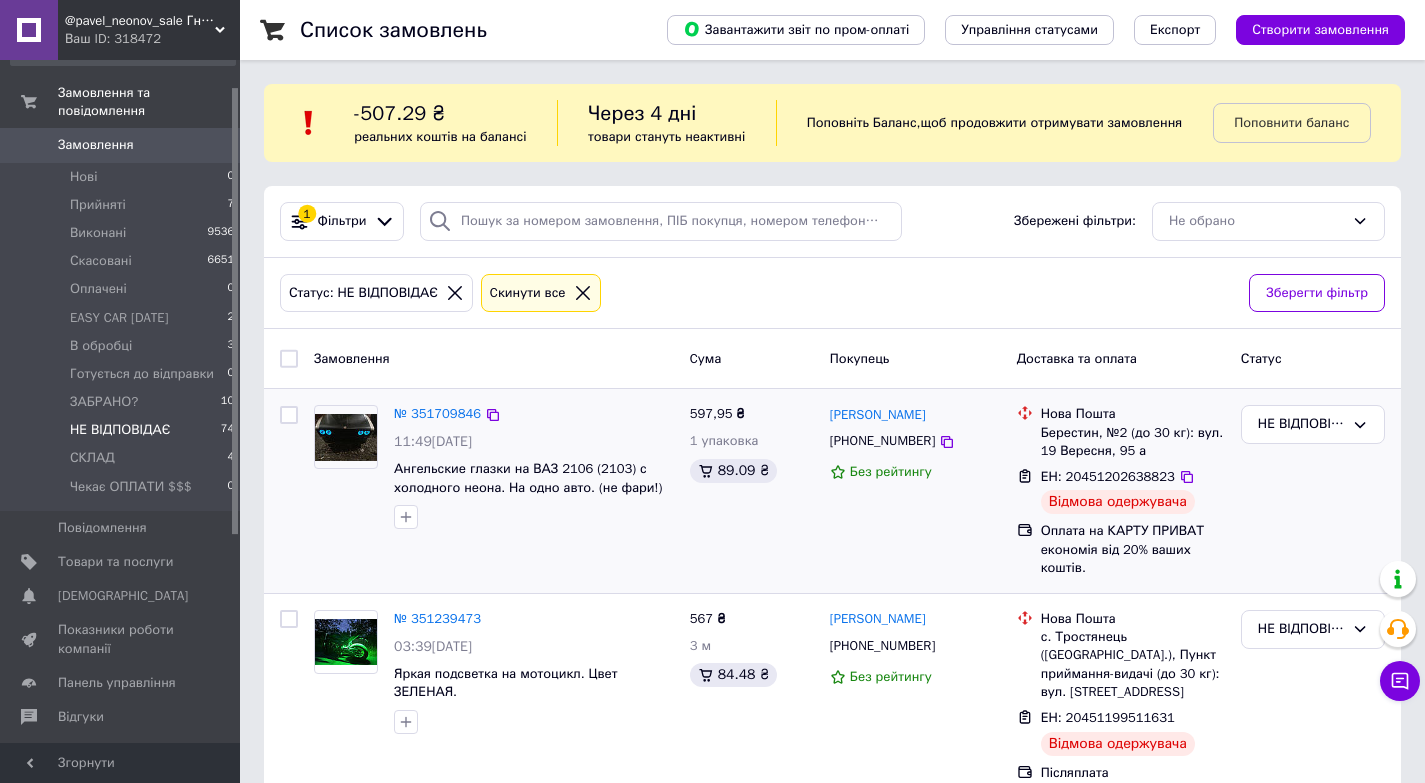 click on "№ 351709846 11:49, 08.07.2025 Ангельские глазки на ВАЗ 2106 (2103)  с холодного неона. На одно авто. (не фари!)" at bounding box center (494, 491) 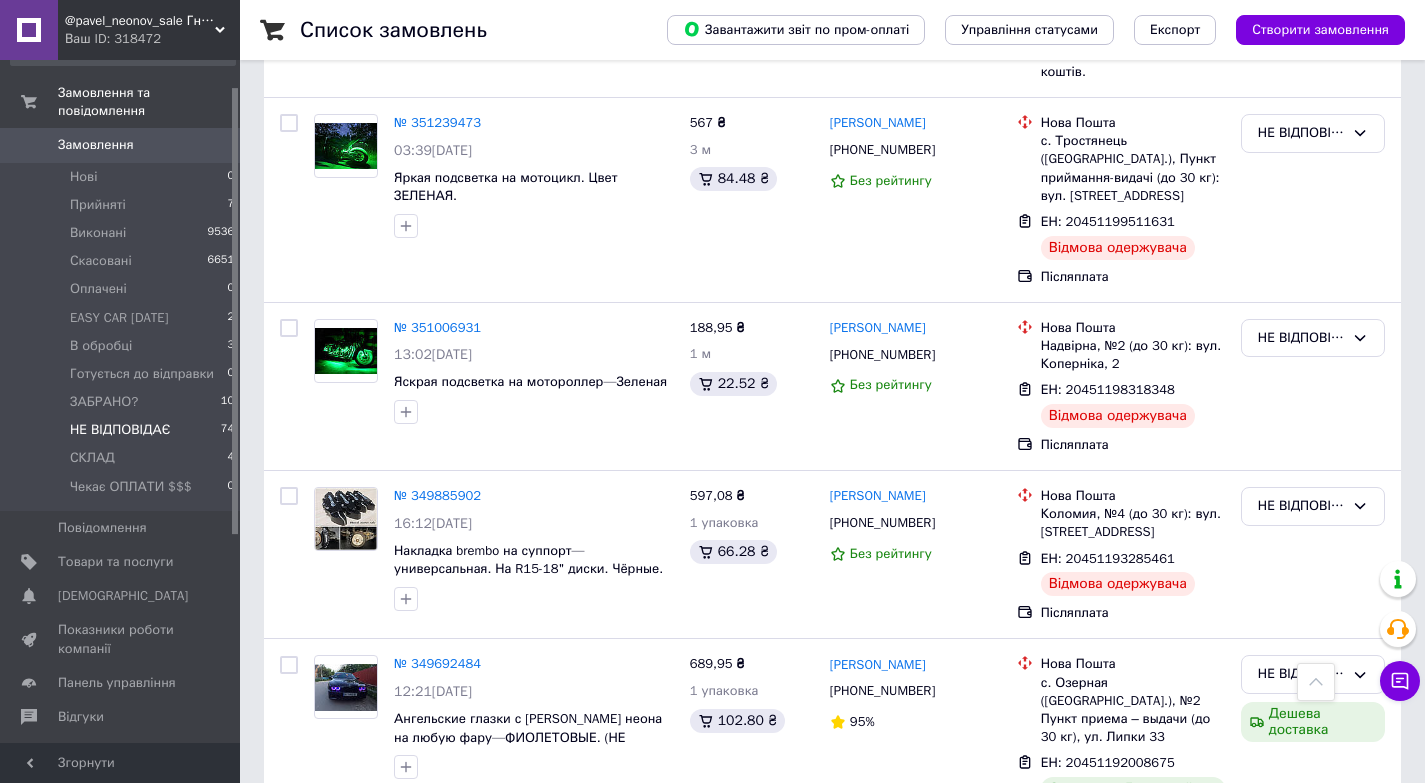 scroll, scrollTop: 520, scrollLeft: 0, axis: vertical 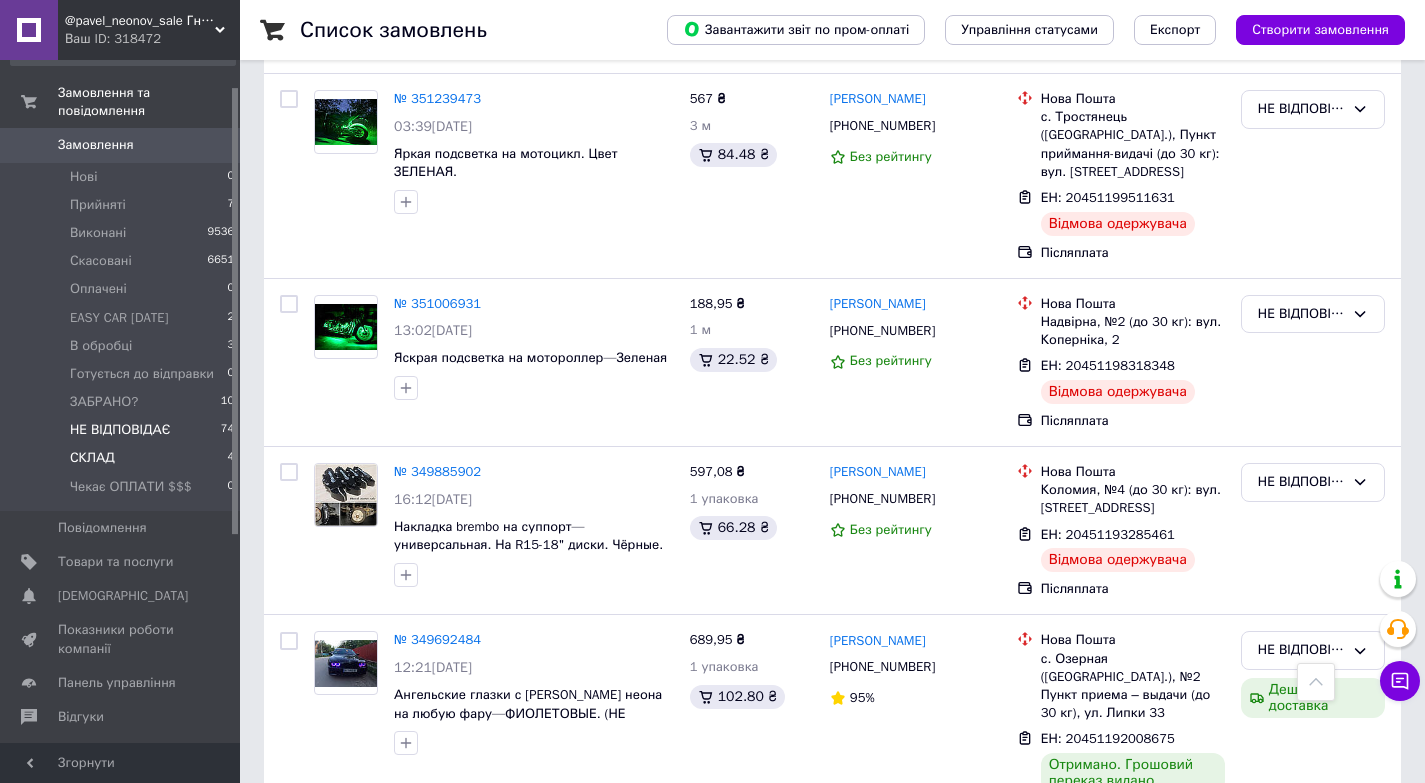 click on "СКЛАД" at bounding box center [92, 458] 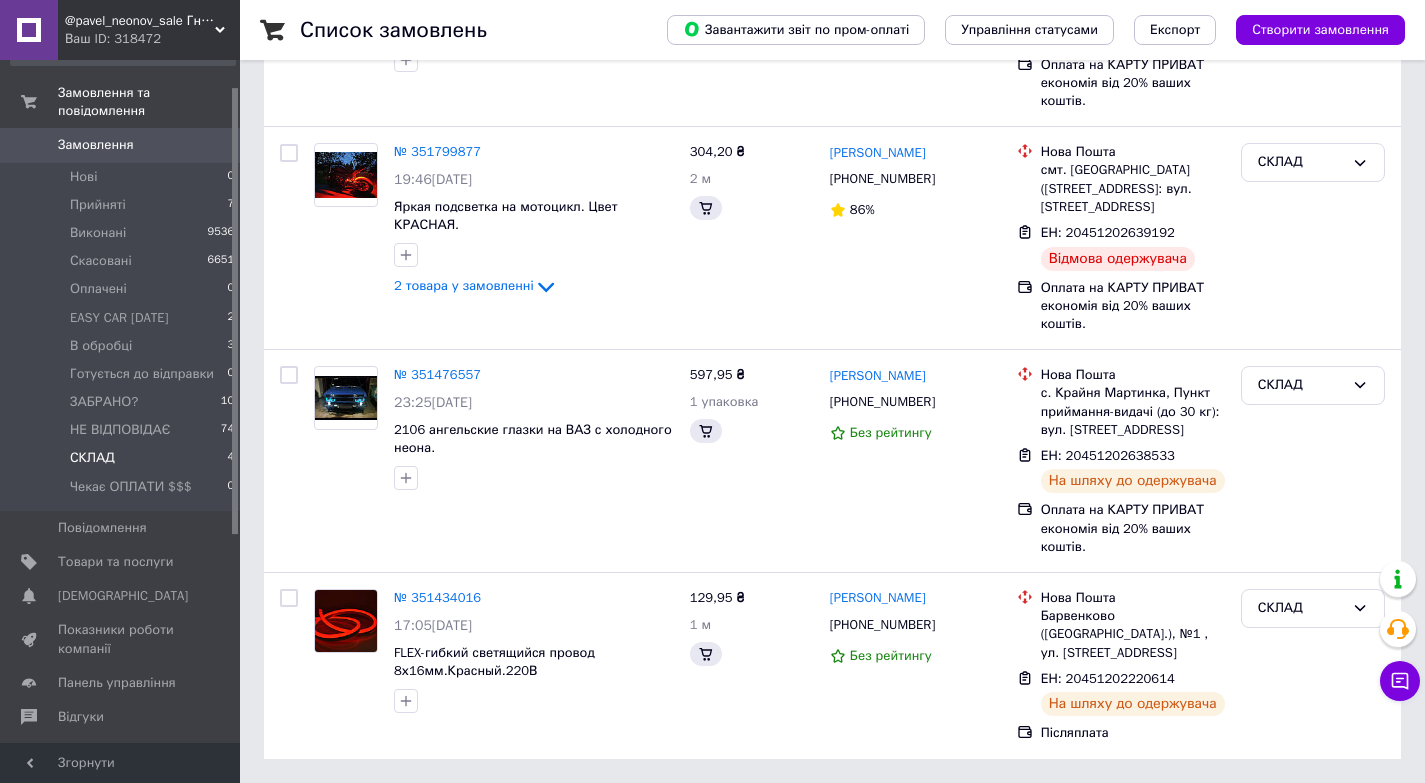 scroll, scrollTop: 0, scrollLeft: 0, axis: both 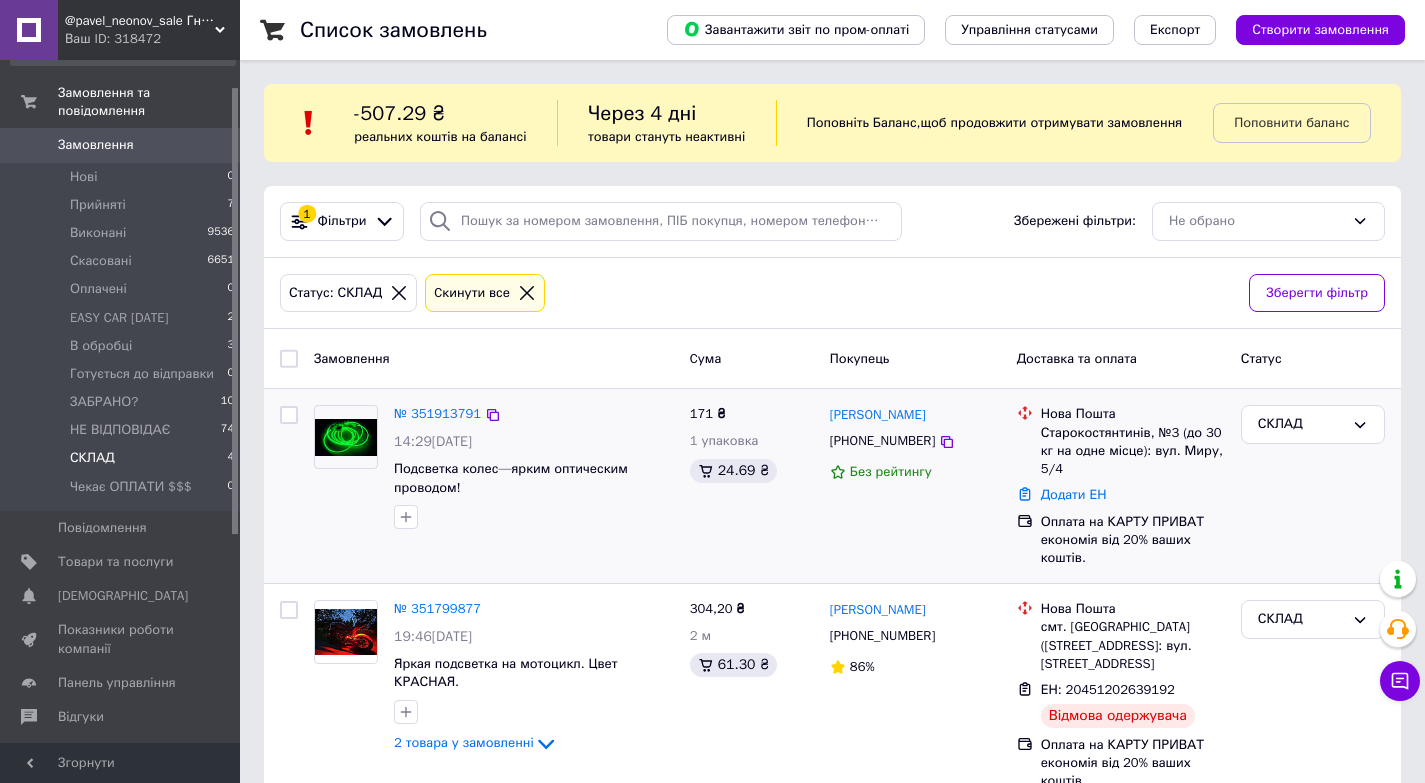 click on "№ 351913791 14:29, 09.07.2025 Подсветка колес—ярким оптическим проводом!" at bounding box center (494, 486) 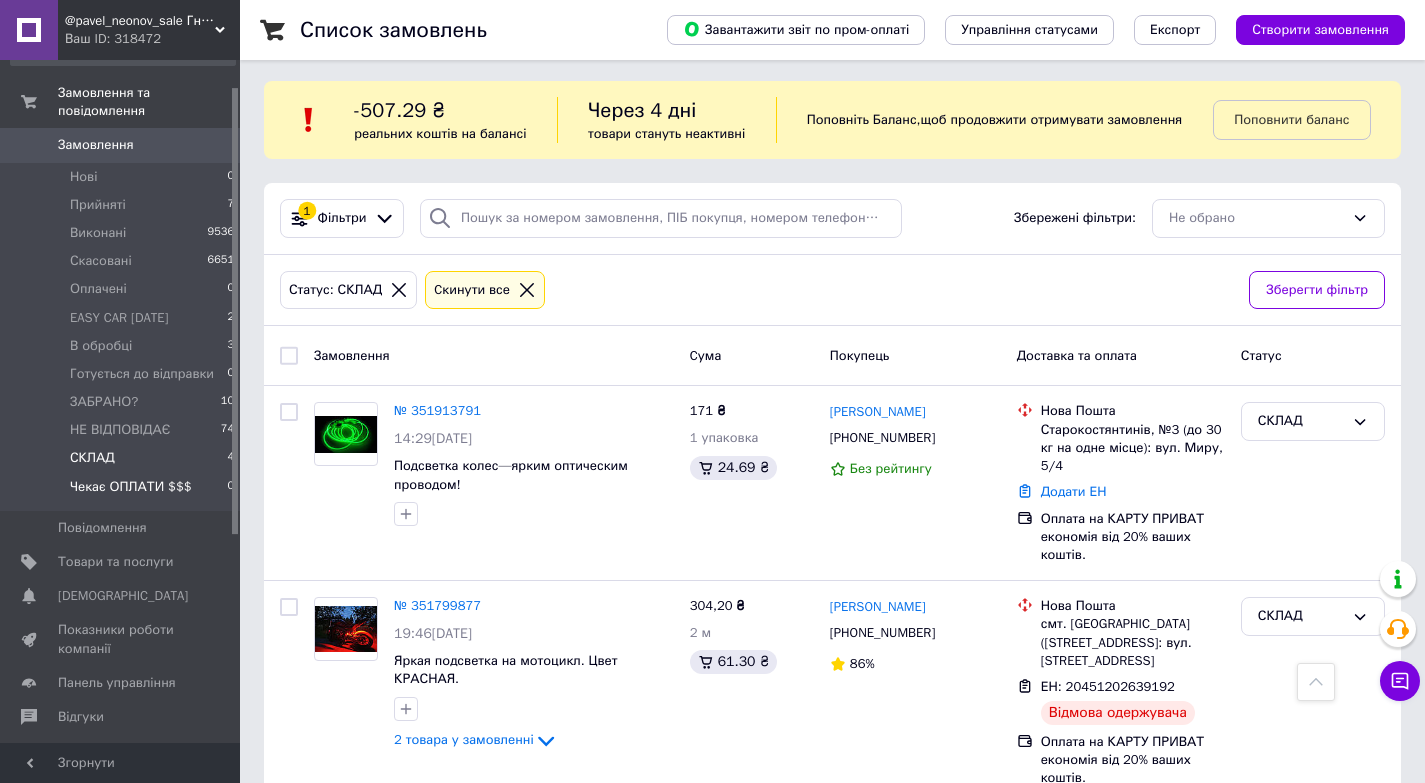 scroll, scrollTop: 0, scrollLeft: 0, axis: both 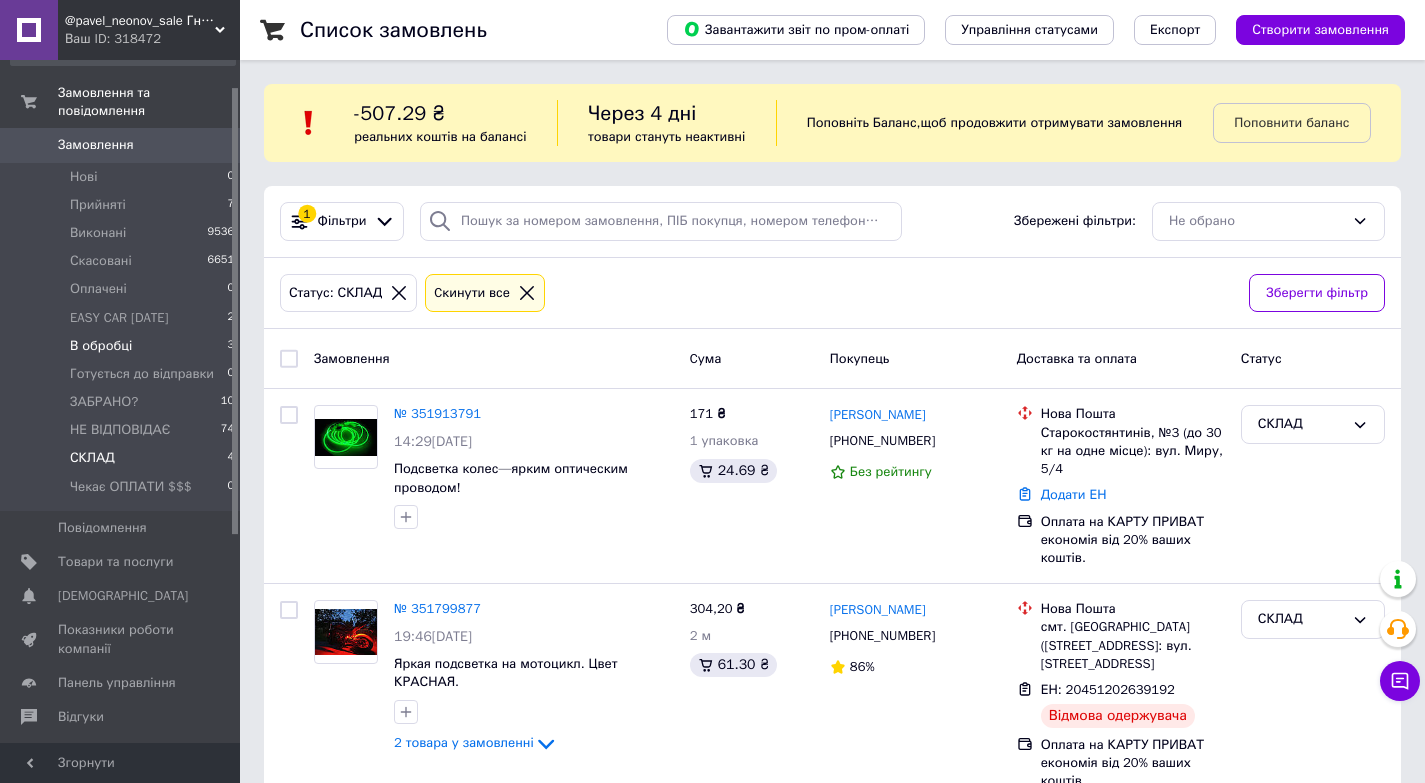 click on "В обробці" at bounding box center (101, 346) 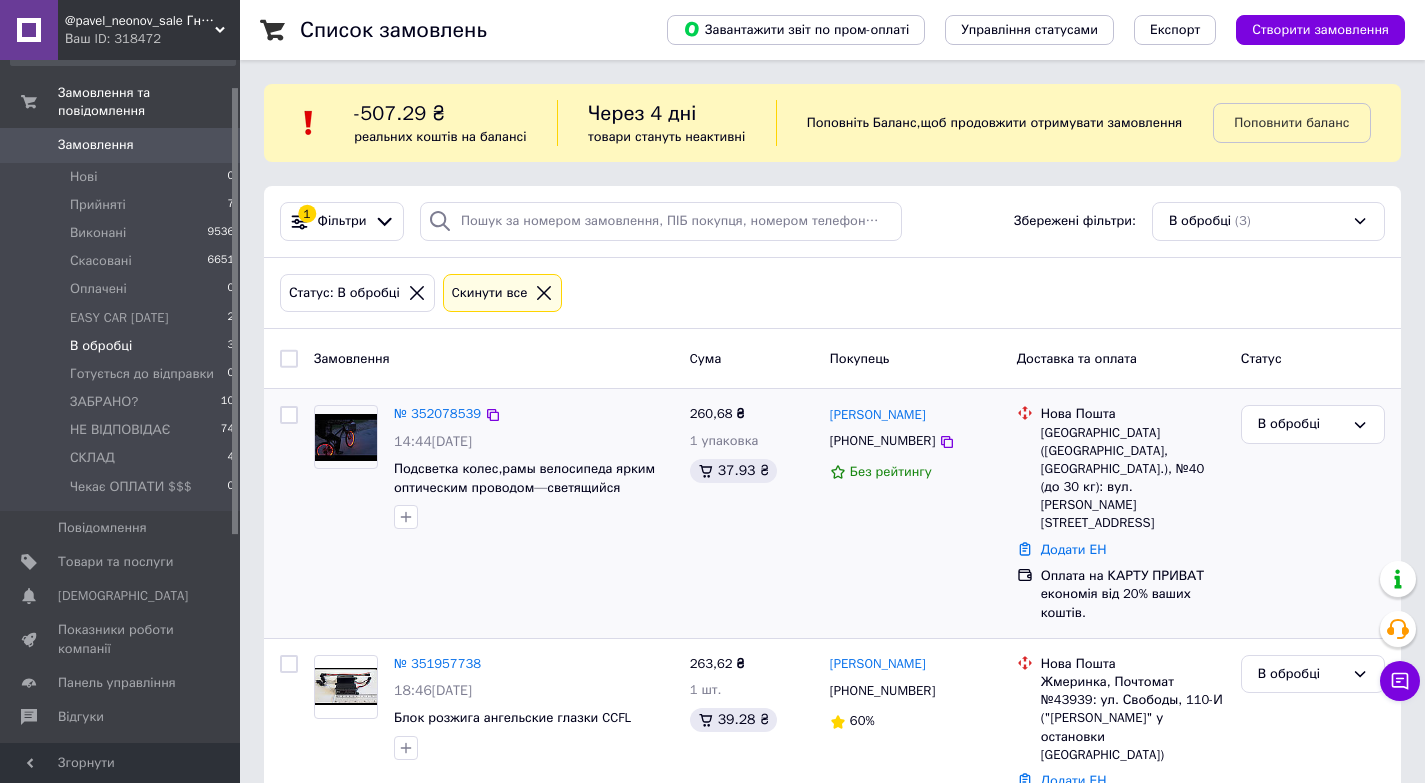 click on "№ 352078539 14:44, 10.07.2025 Подсветка колес,рамы велосипеда ярким оптическим проводом—светящийся шнурки.(батарейки в комплекте)." at bounding box center (494, 513) 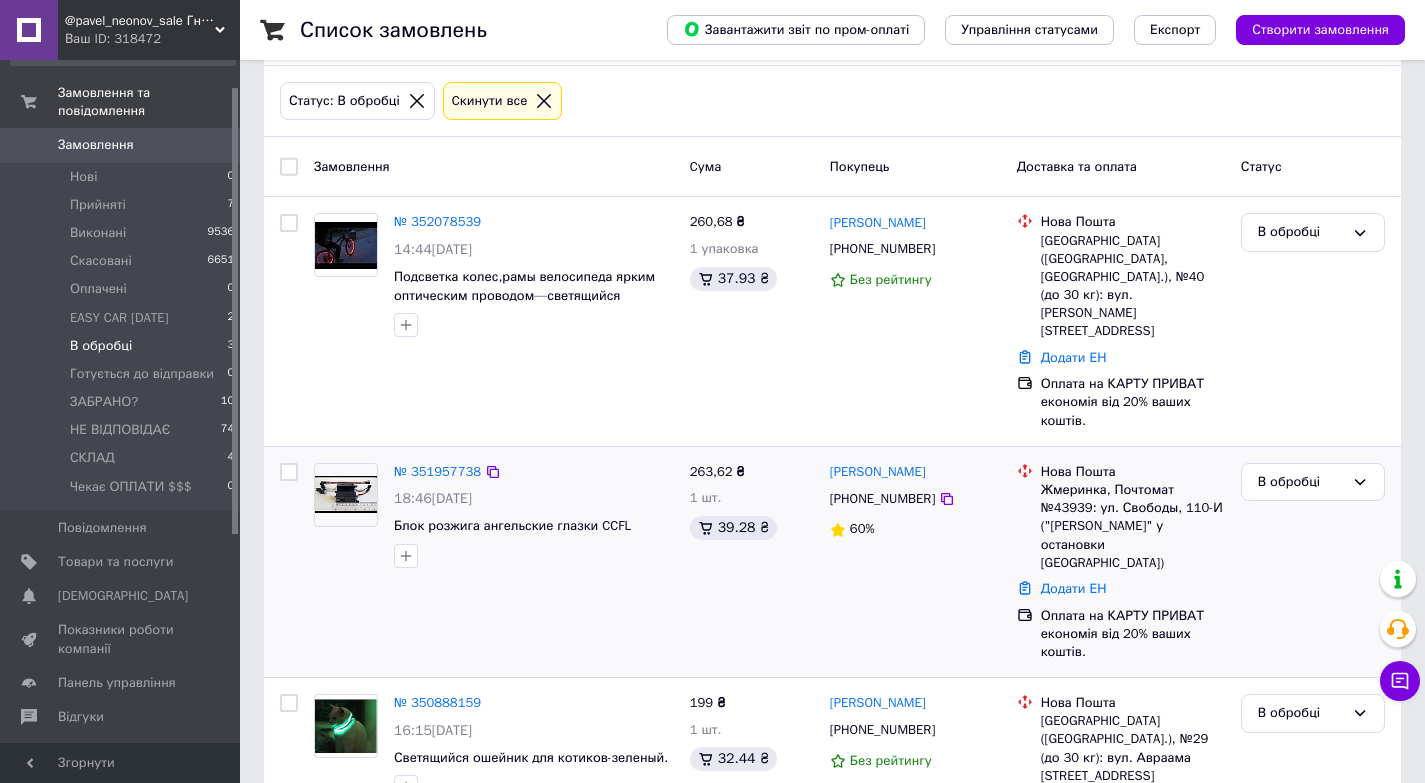 scroll, scrollTop: 200, scrollLeft: 0, axis: vertical 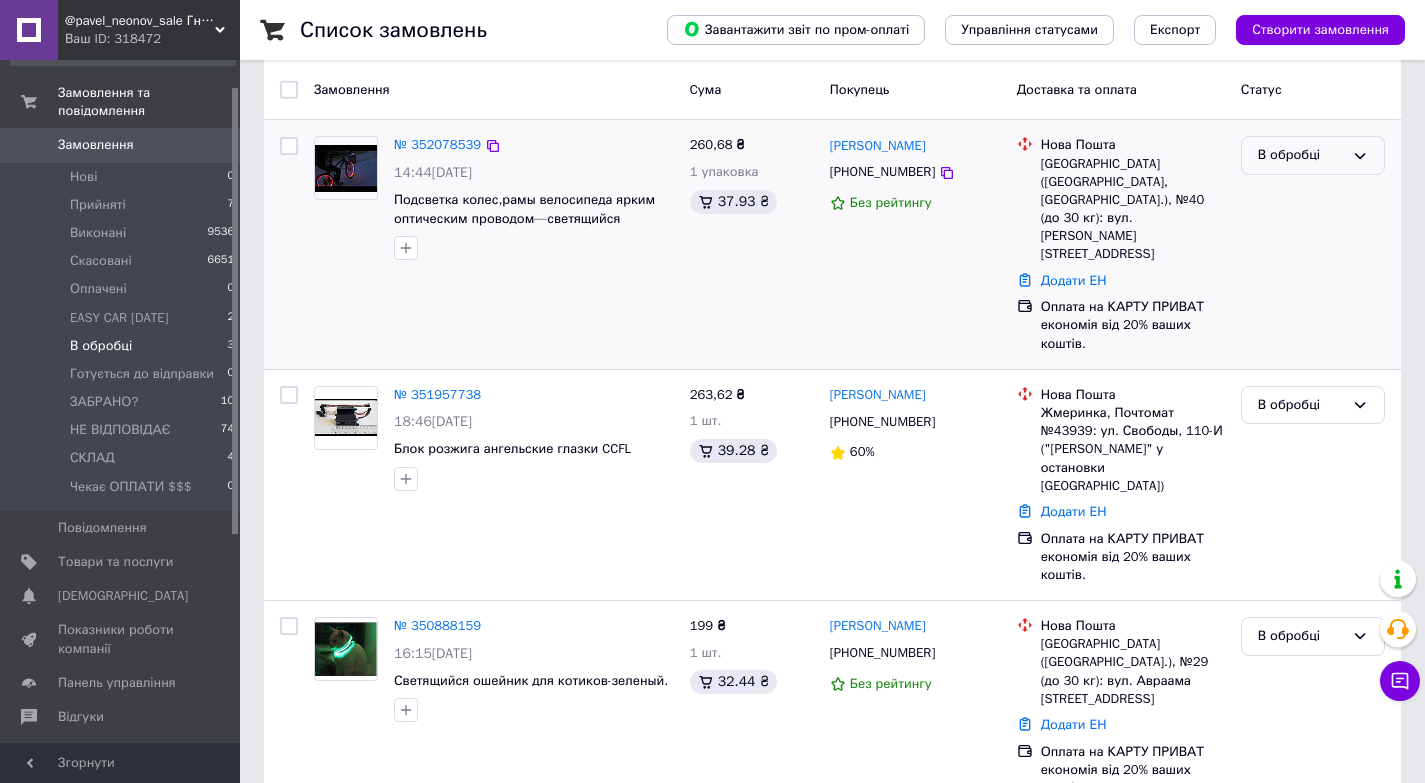 click on "В обробці" at bounding box center [1301, 155] 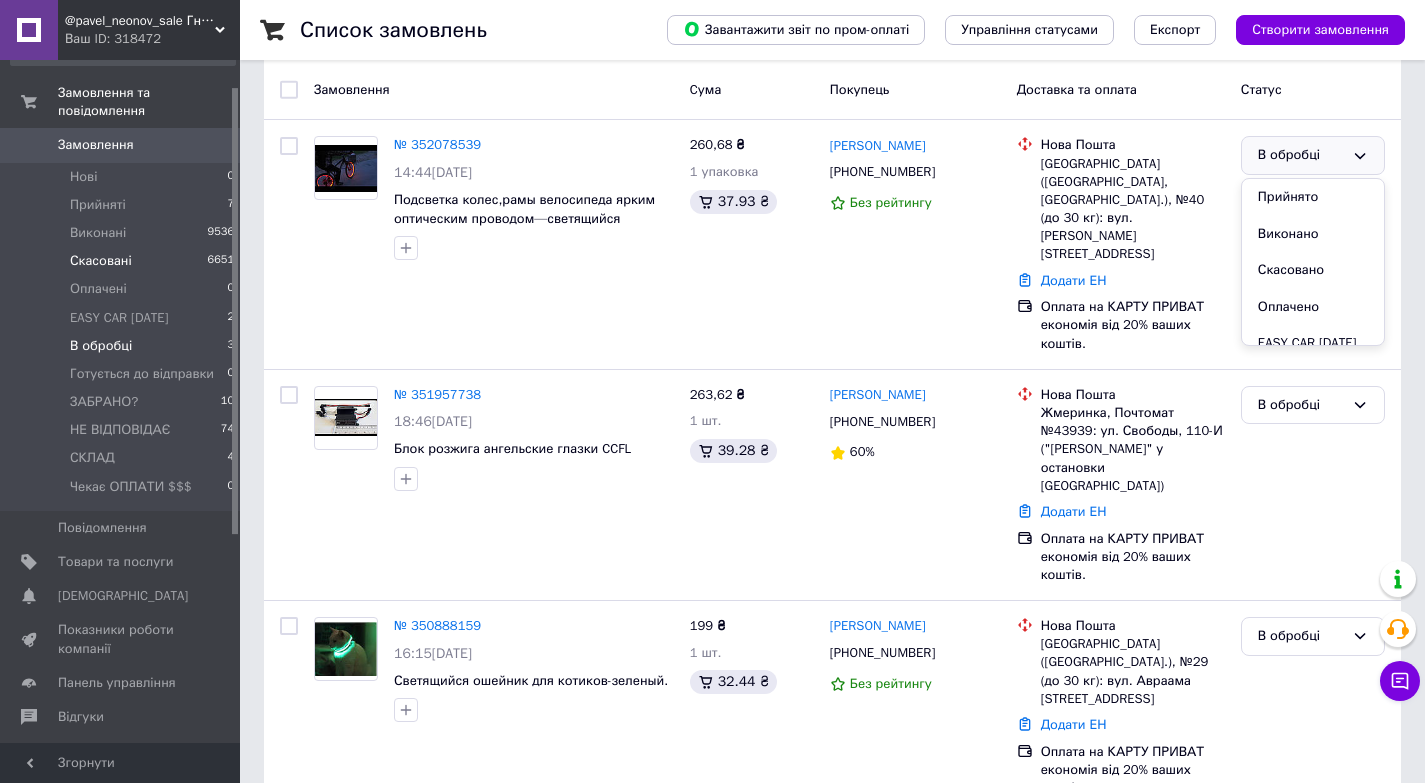scroll, scrollTop: 0, scrollLeft: 0, axis: both 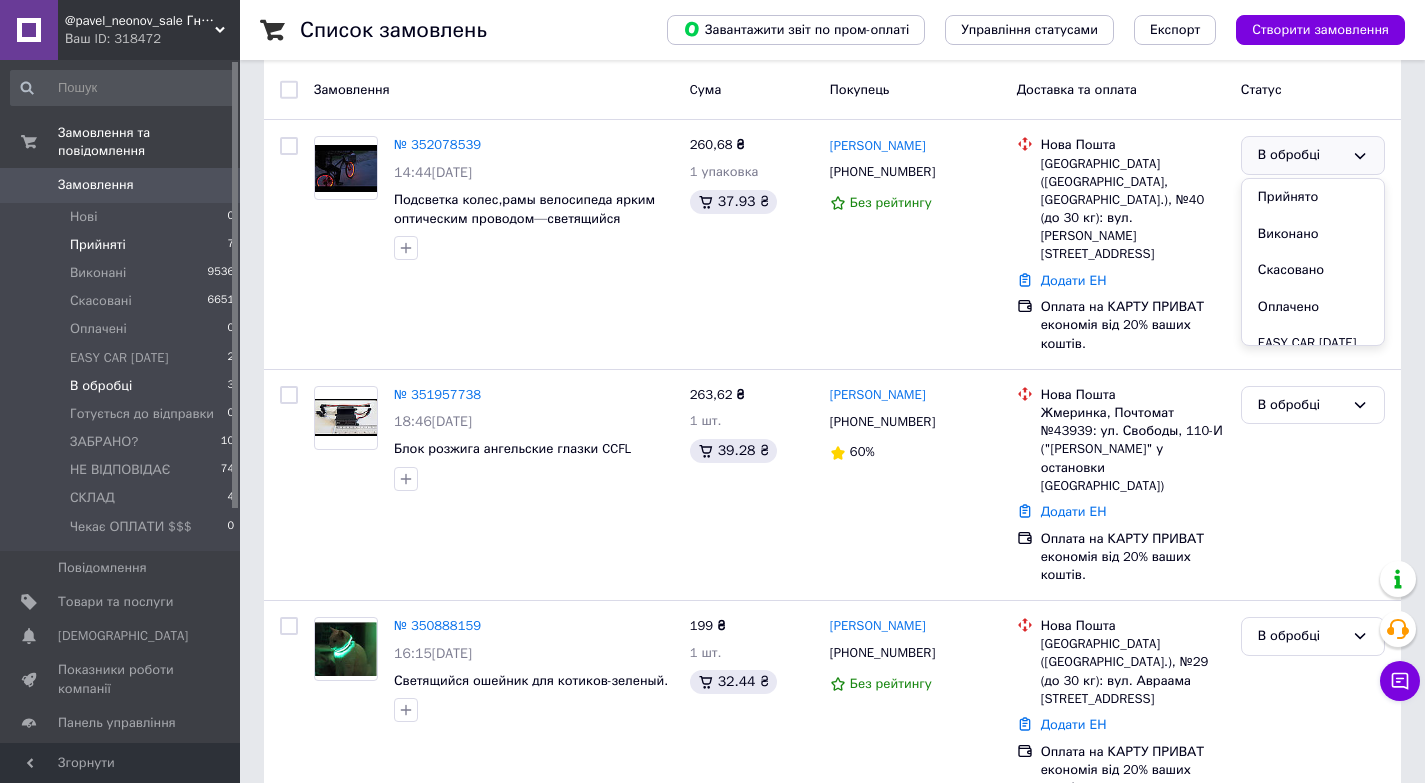click on "Прийняті" at bounding box center [98, 245] 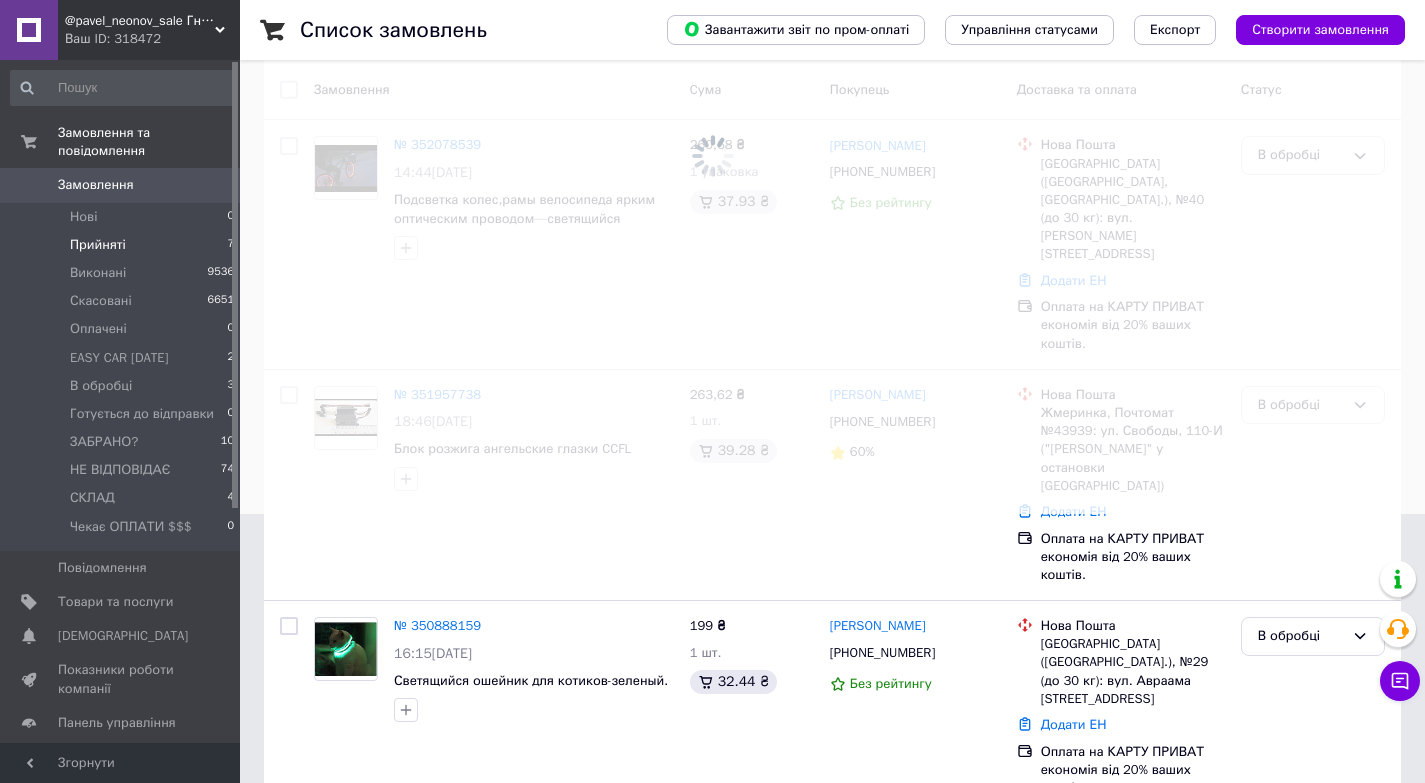 scroll, scrollTop: 0, scrollLeft: 0, axis: both 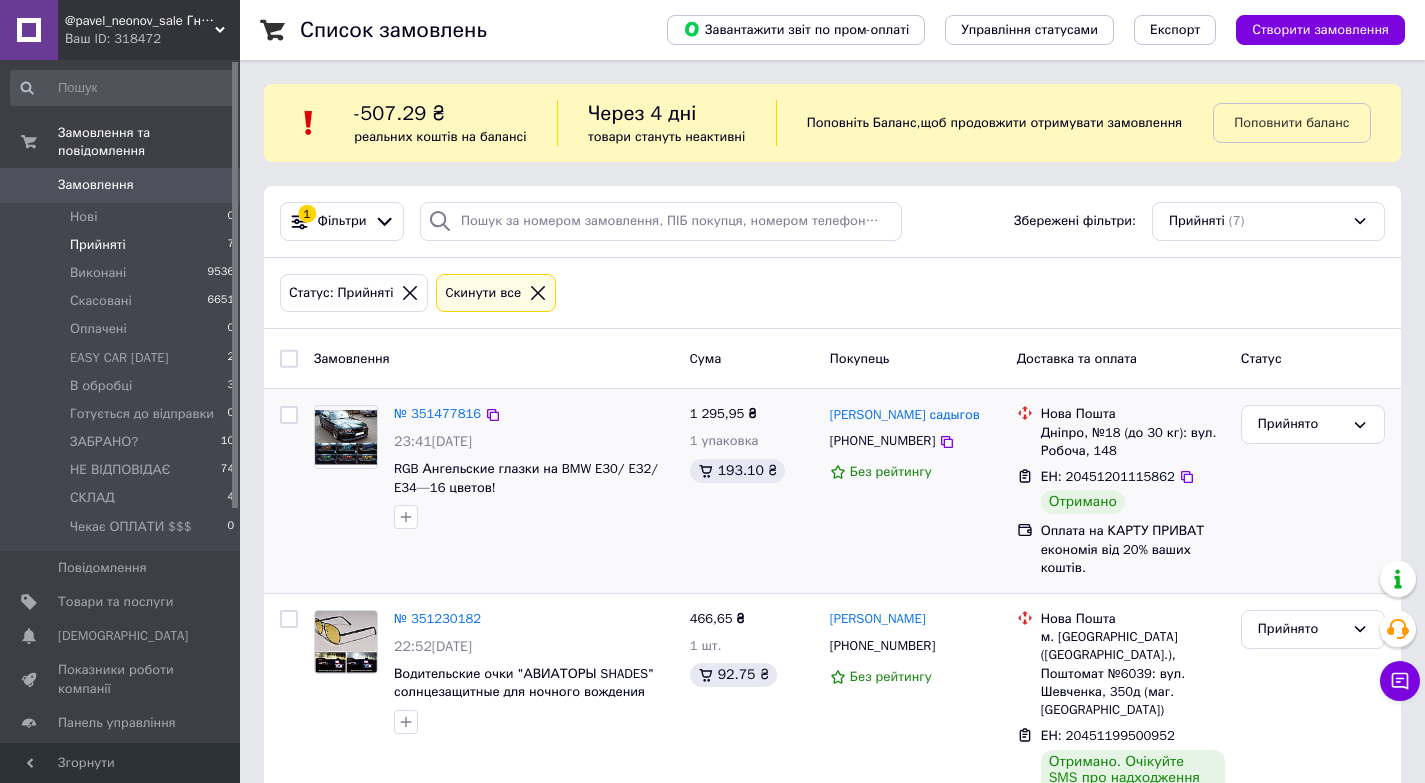 click on "№ 351477816 23:41, 06.07.2025 RGB Ангельские глазки на BMW E30/ E32/ E34—16 цветов!" at bounding box center [494, 491] 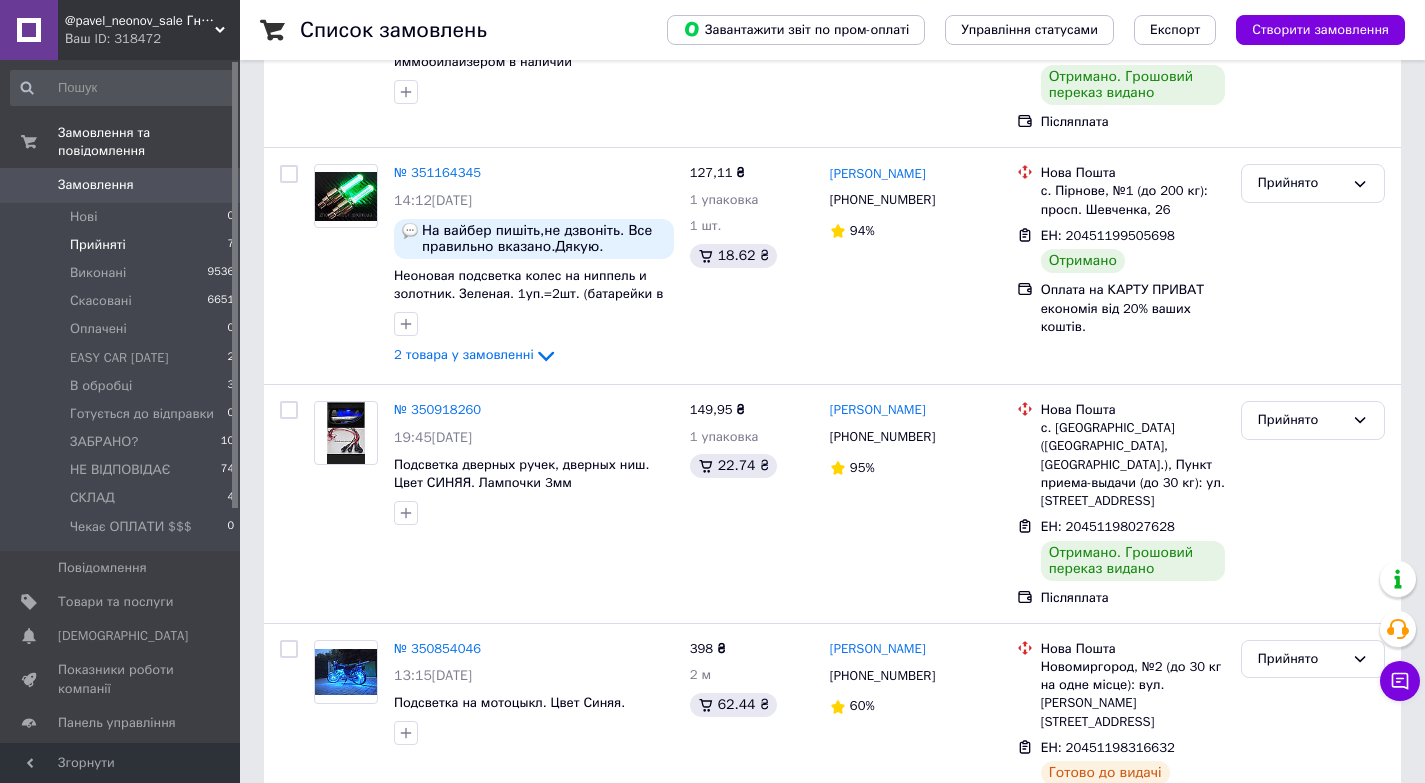 scroll, scrollTop: 1086, scrollLeft: 0, axis: vertical 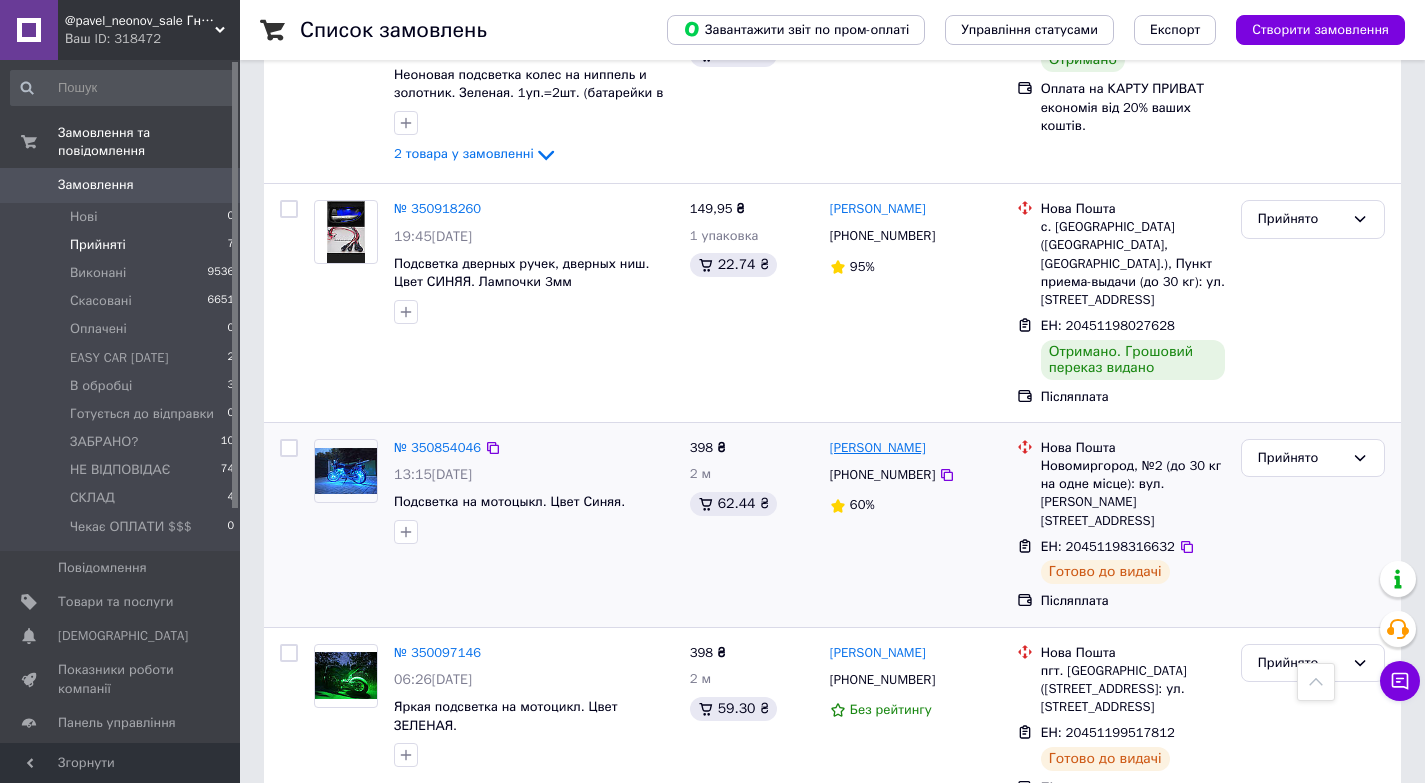 click on "Ольга Тищук" at bounding box center [878, 448] 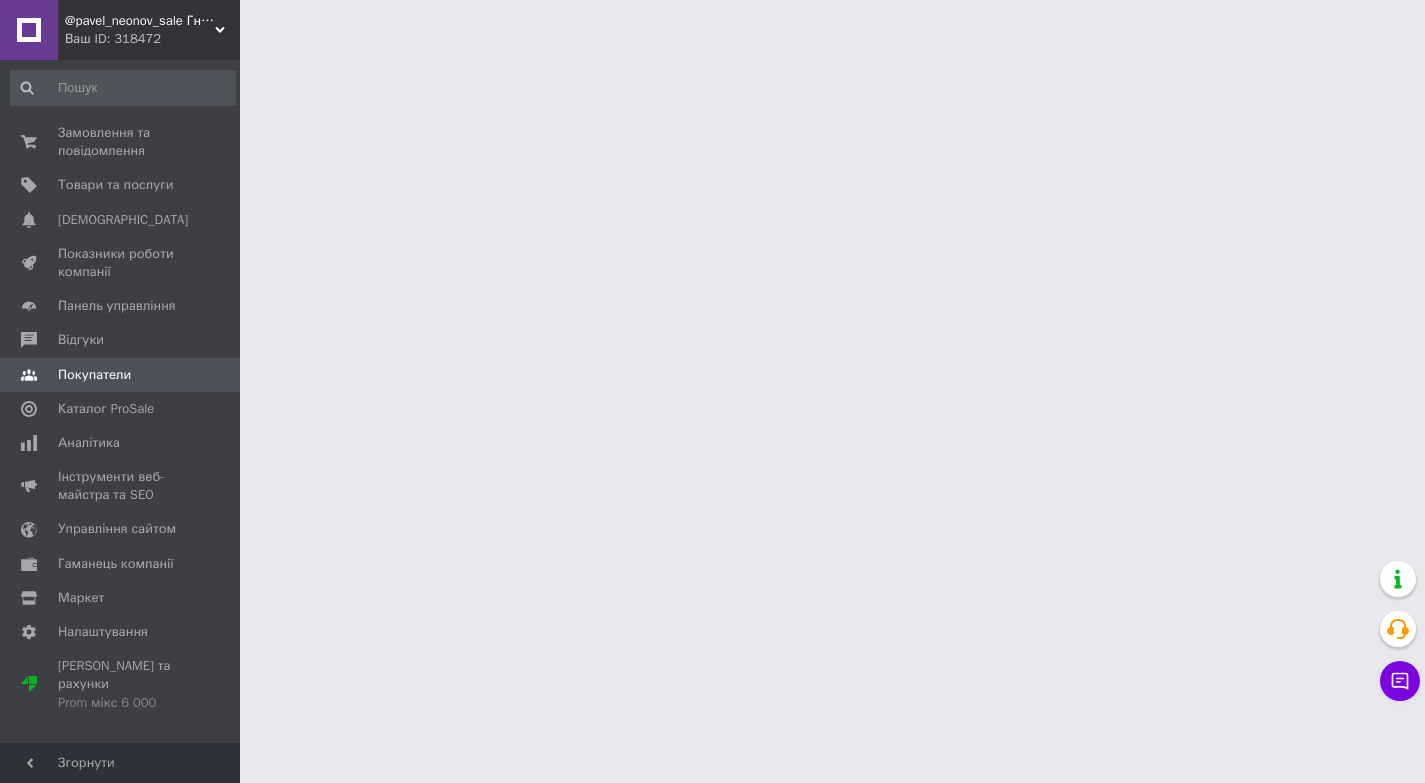 scroll, scrollTop: 0, scrollLeft: 0, axis: both 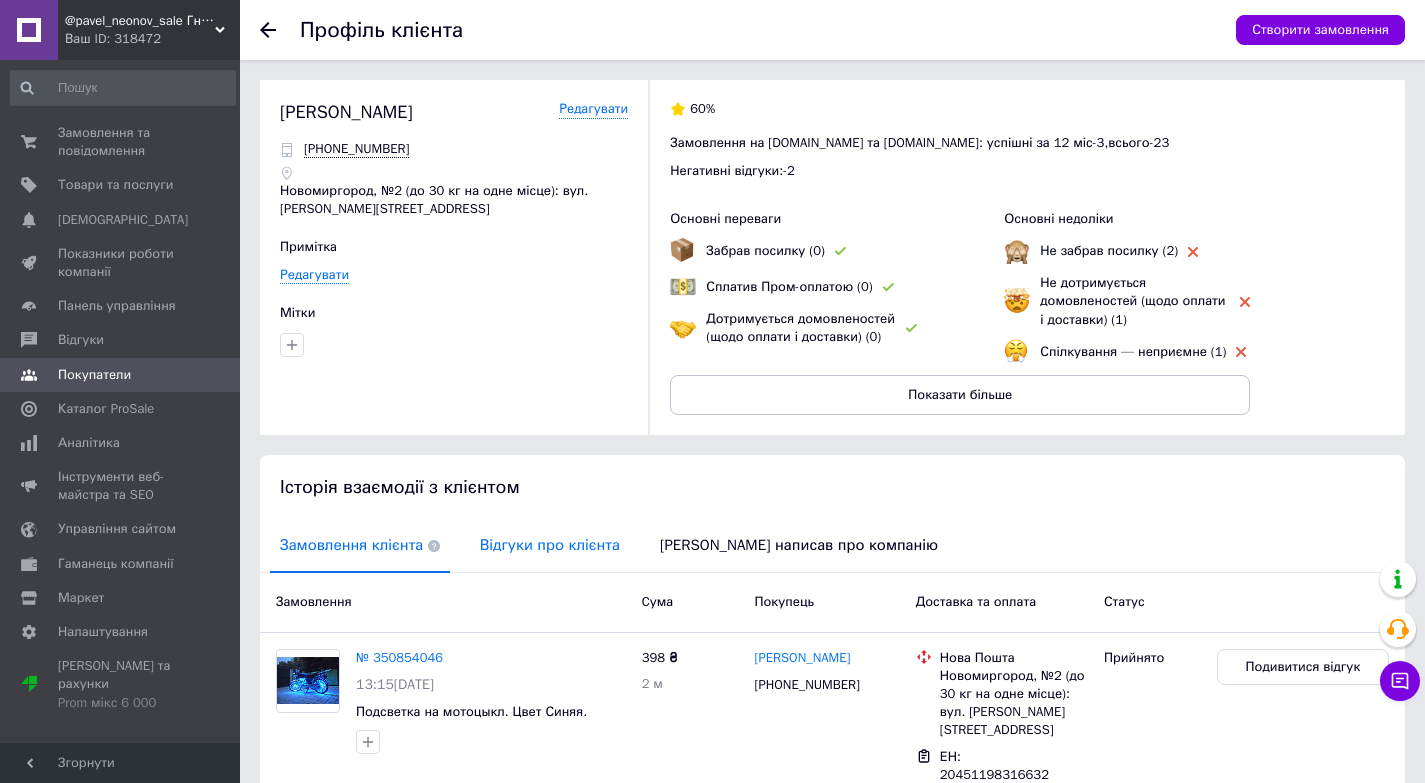 click on "Відгуки про клієнта" at bounding box center [550, 545] 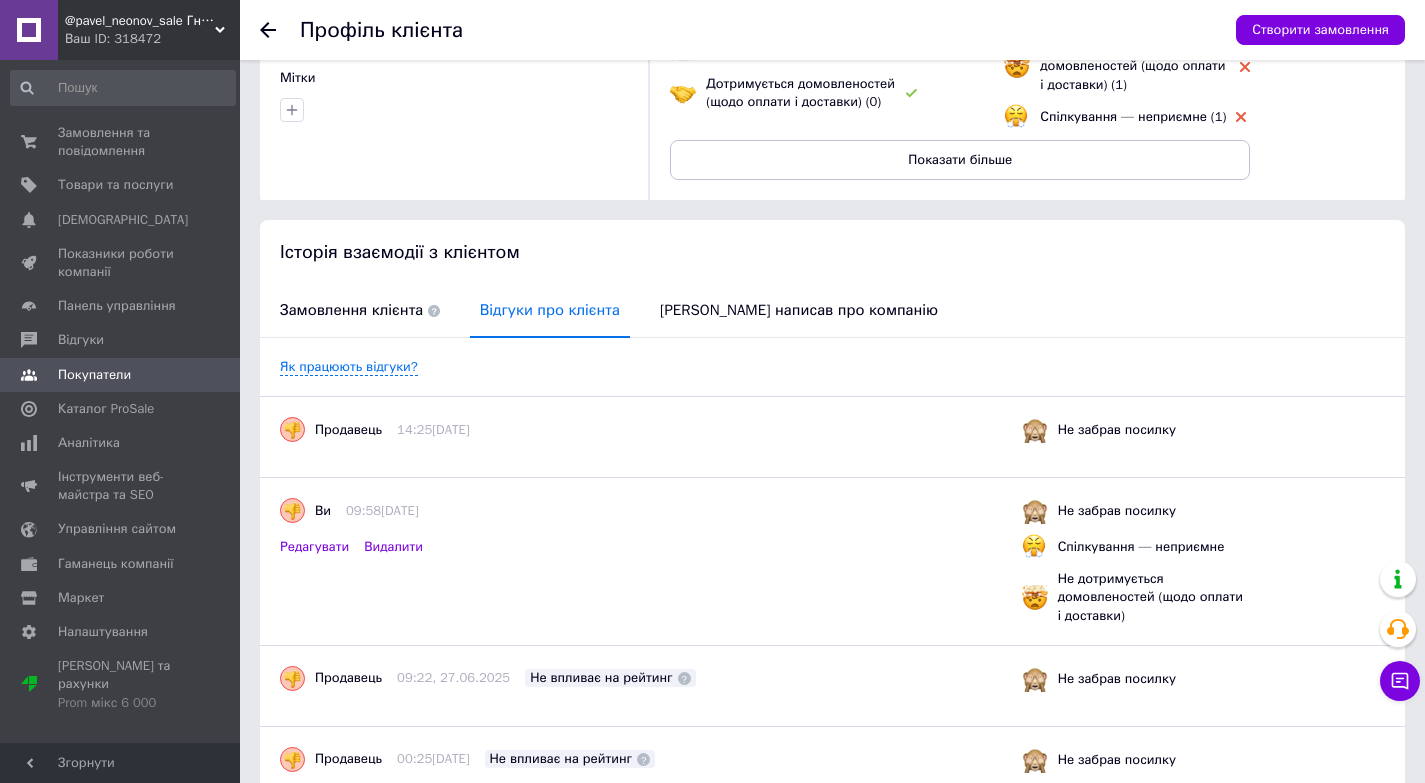 scroll, scrollTop: 280, scrollLeft: 0, axis: vertical 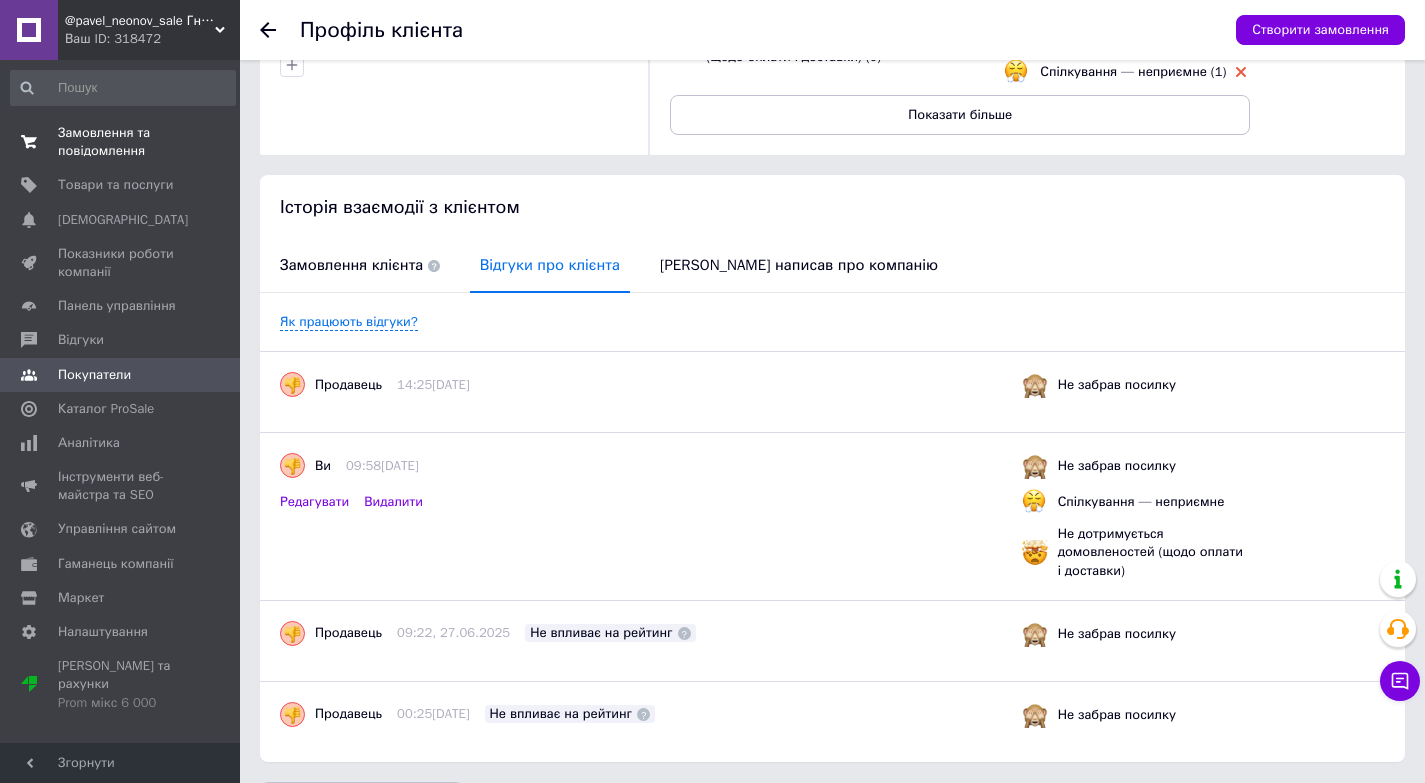 click on "Замовлення та повідомлення" at bounding box center (121, 142) 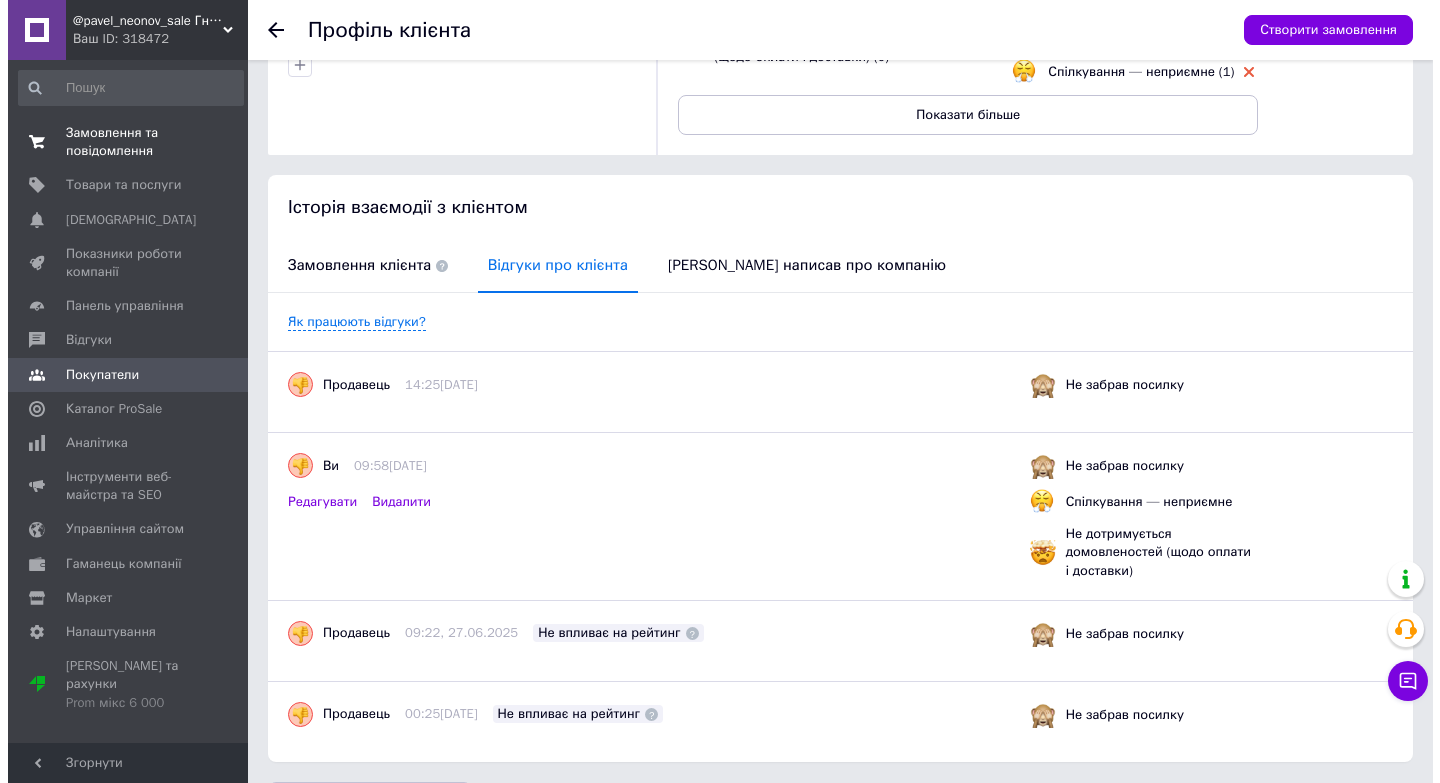 scroll, scrollTop: 0, scrollLeft: 0, axis: both 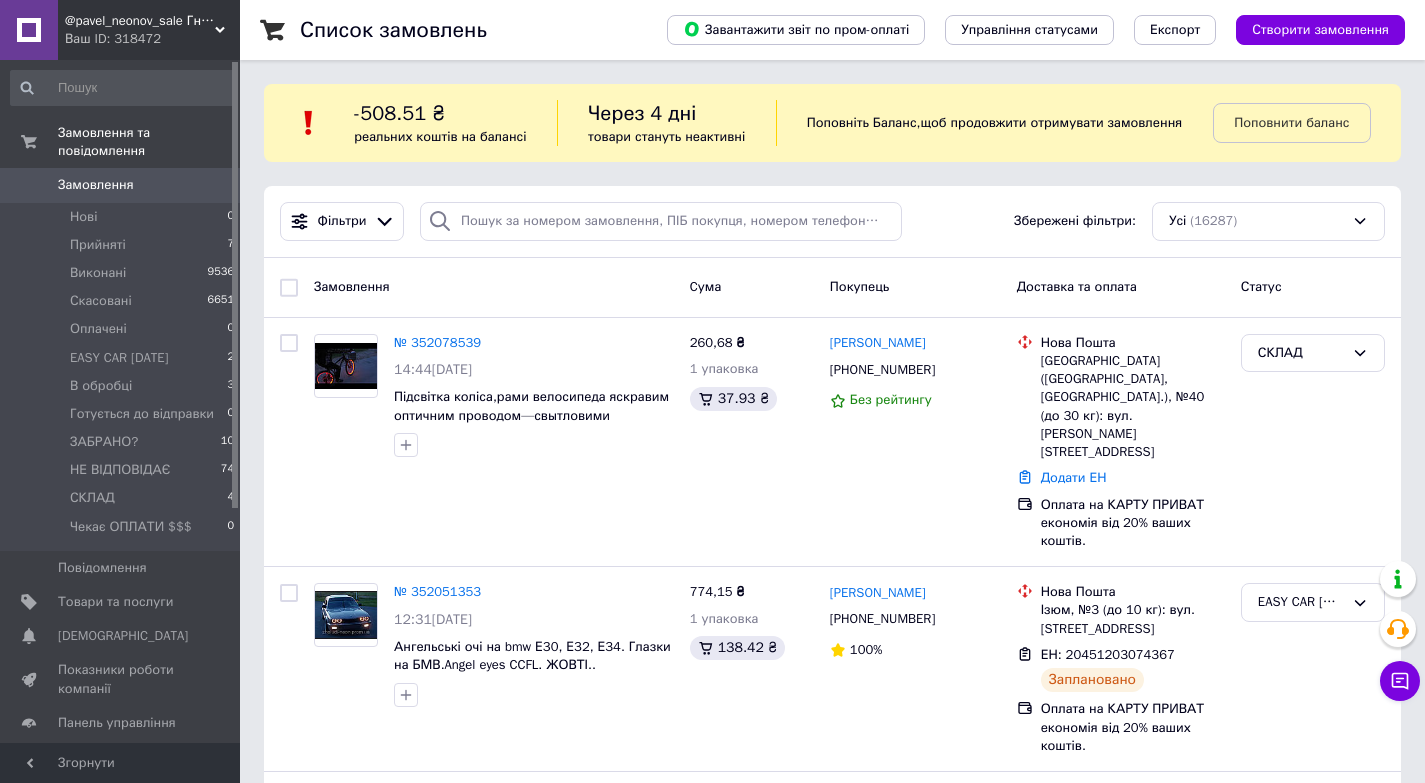 click on "Відгуки" at bounding box center [121, 757] 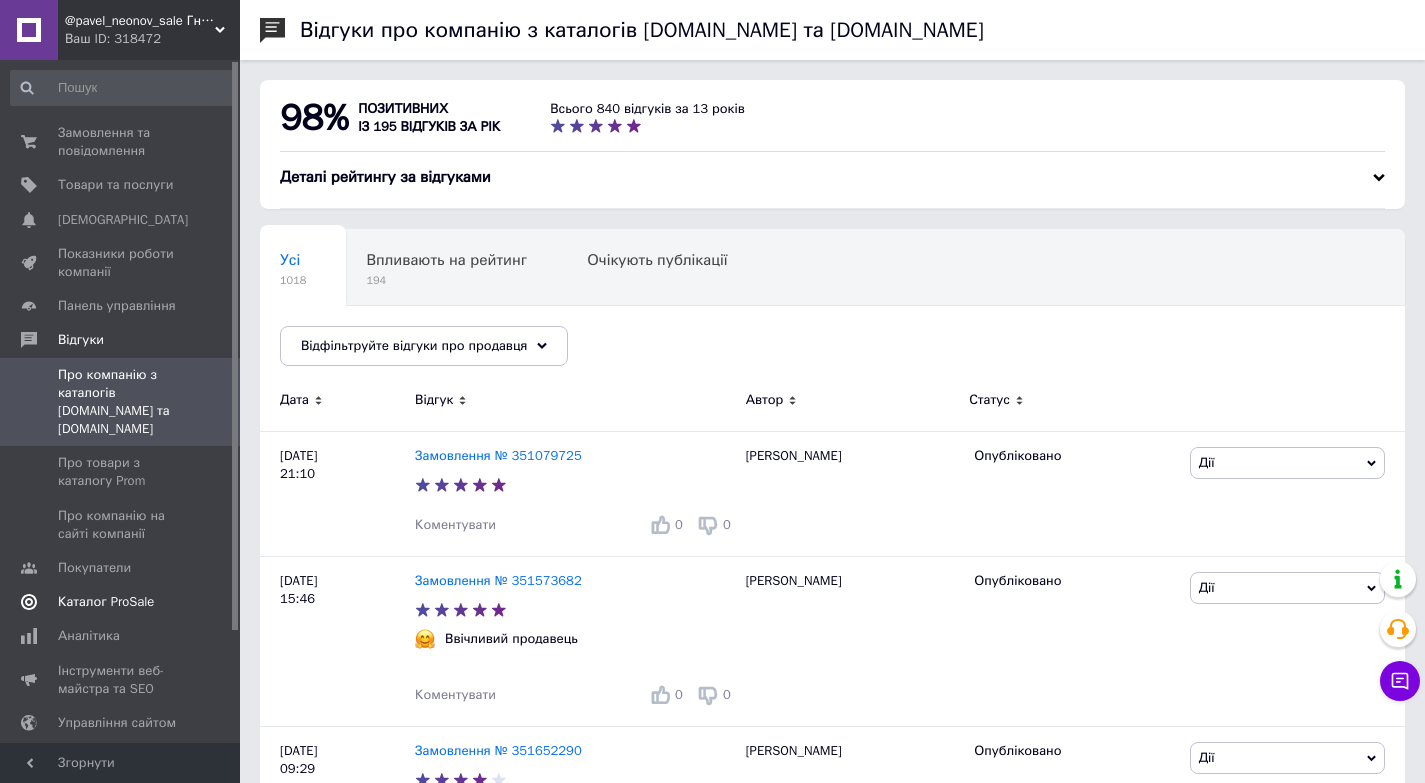 click on "Каталог ProSale" at bounding box center (106, 602) 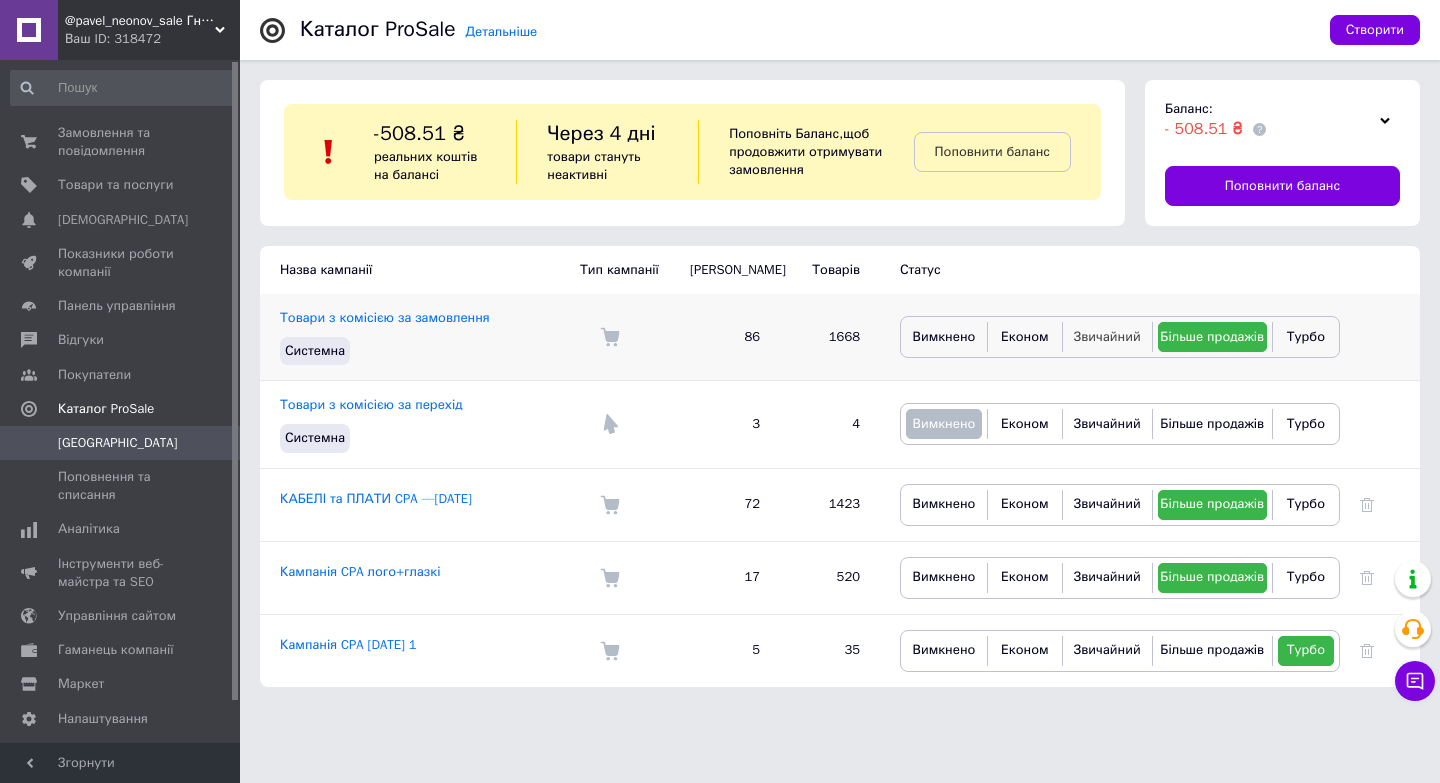 click on "Звичайний" at bounding box center (1107, 336) 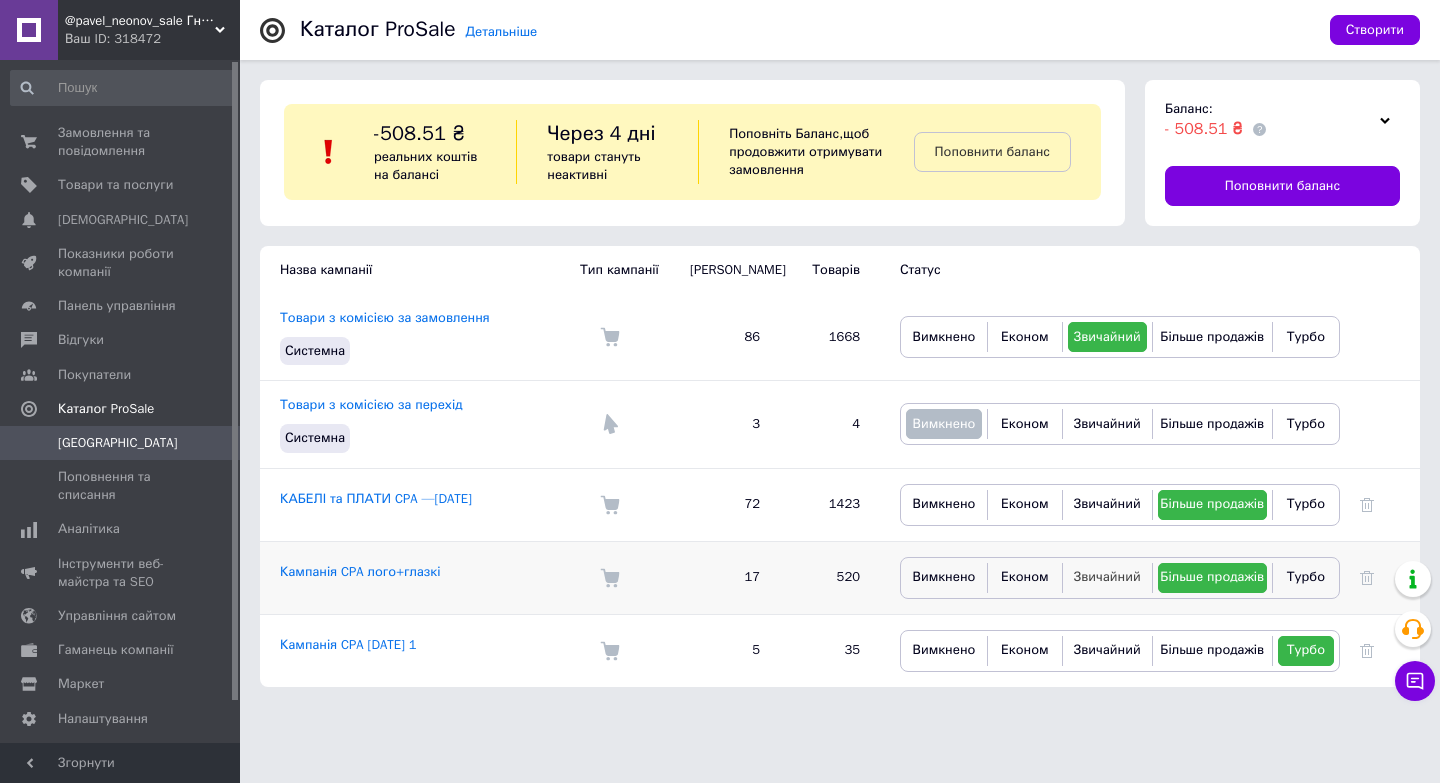 click on "Звичайний" at bounding box center [1107, 576] 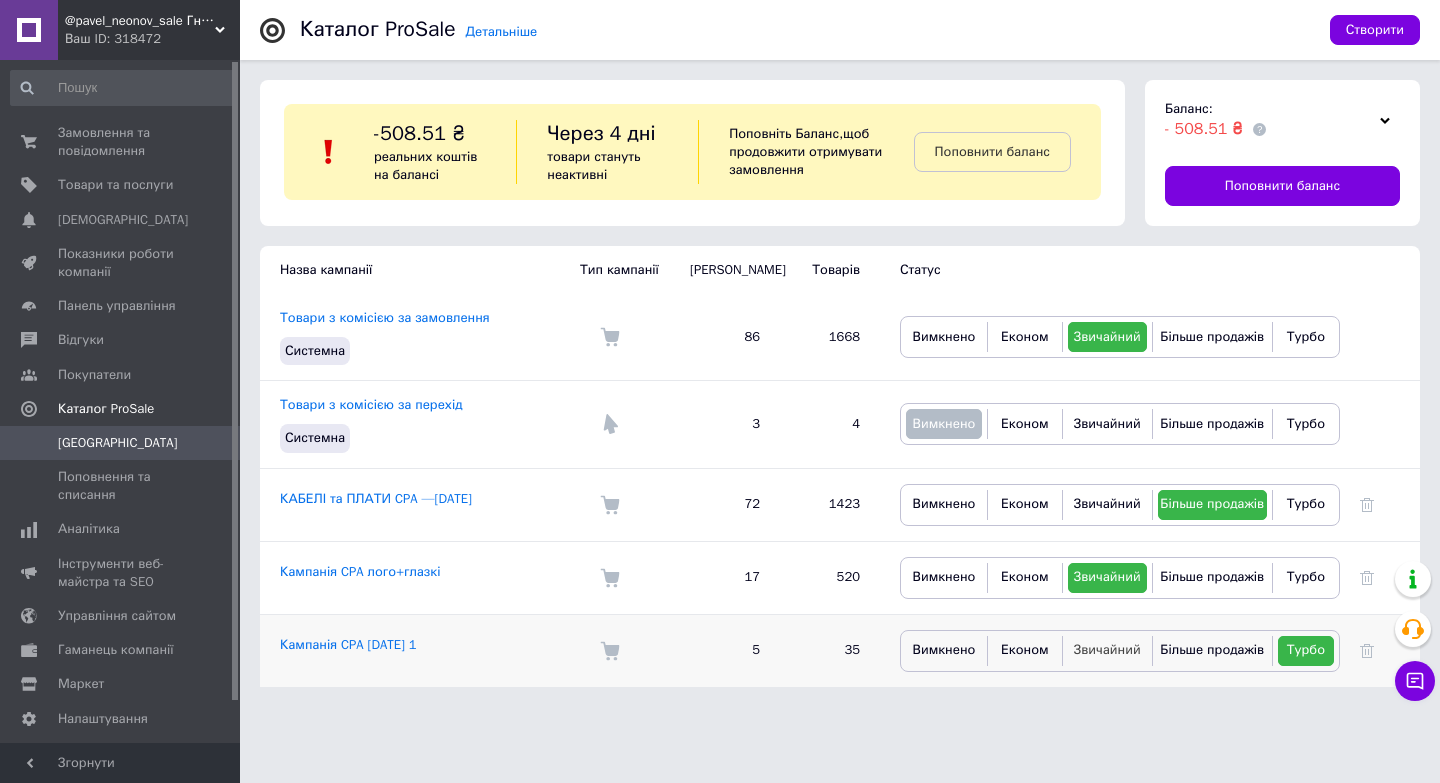 drag, startPoint x: 1129, startPoint y: 647, endPoint x: 1112, endPoint y: 643, distance: 17.464249 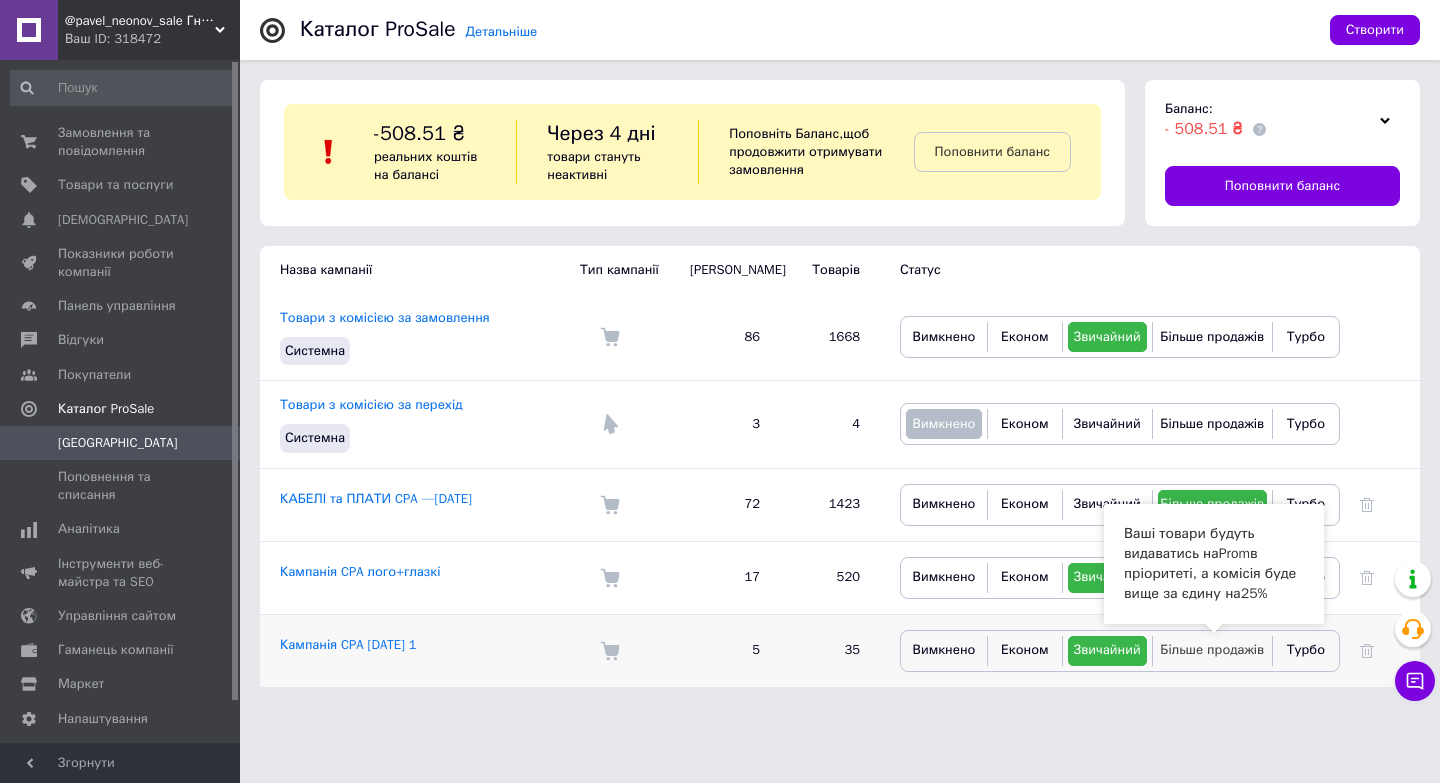 click on "Більше продажів" at bounding box center (1212, 649) 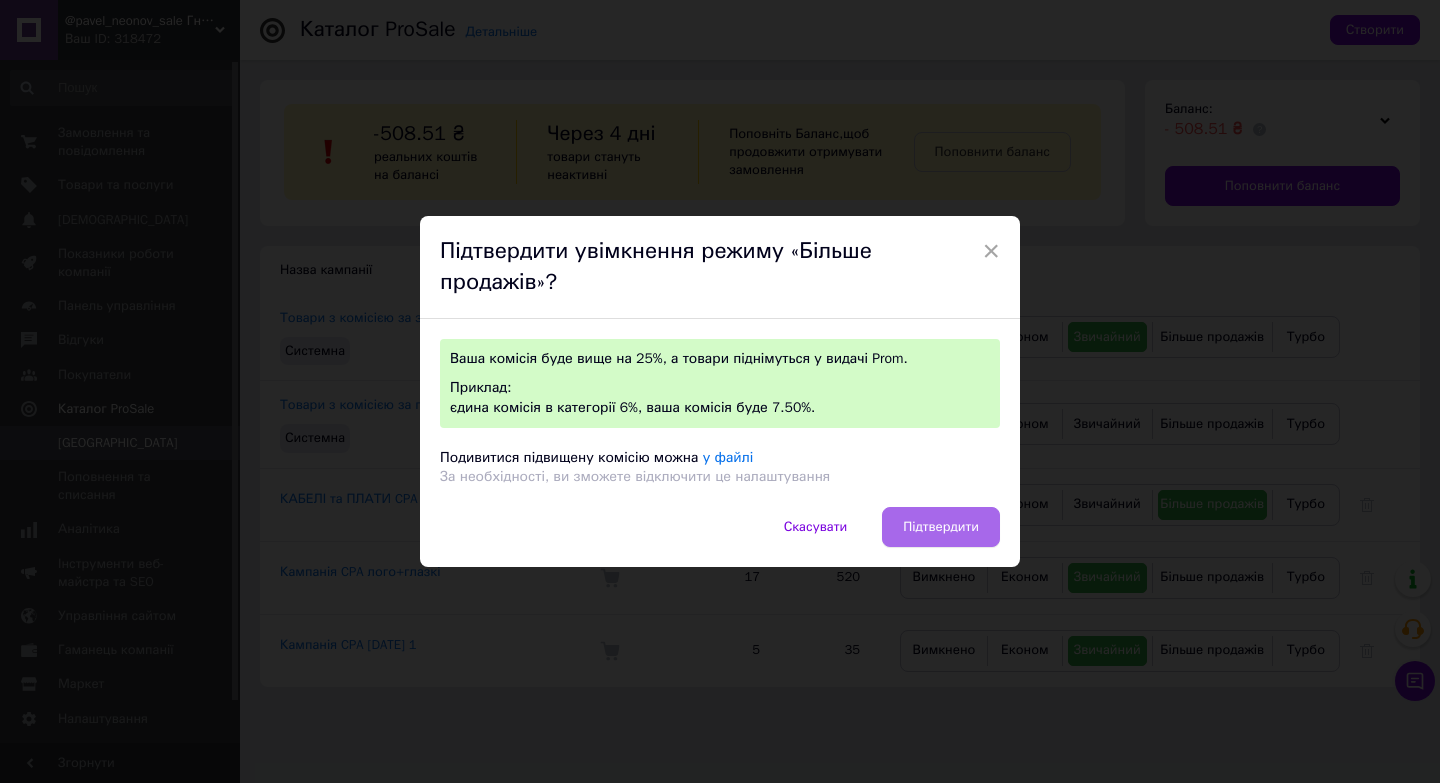 click on "Підтвердити" at bounding box center (941, 527) 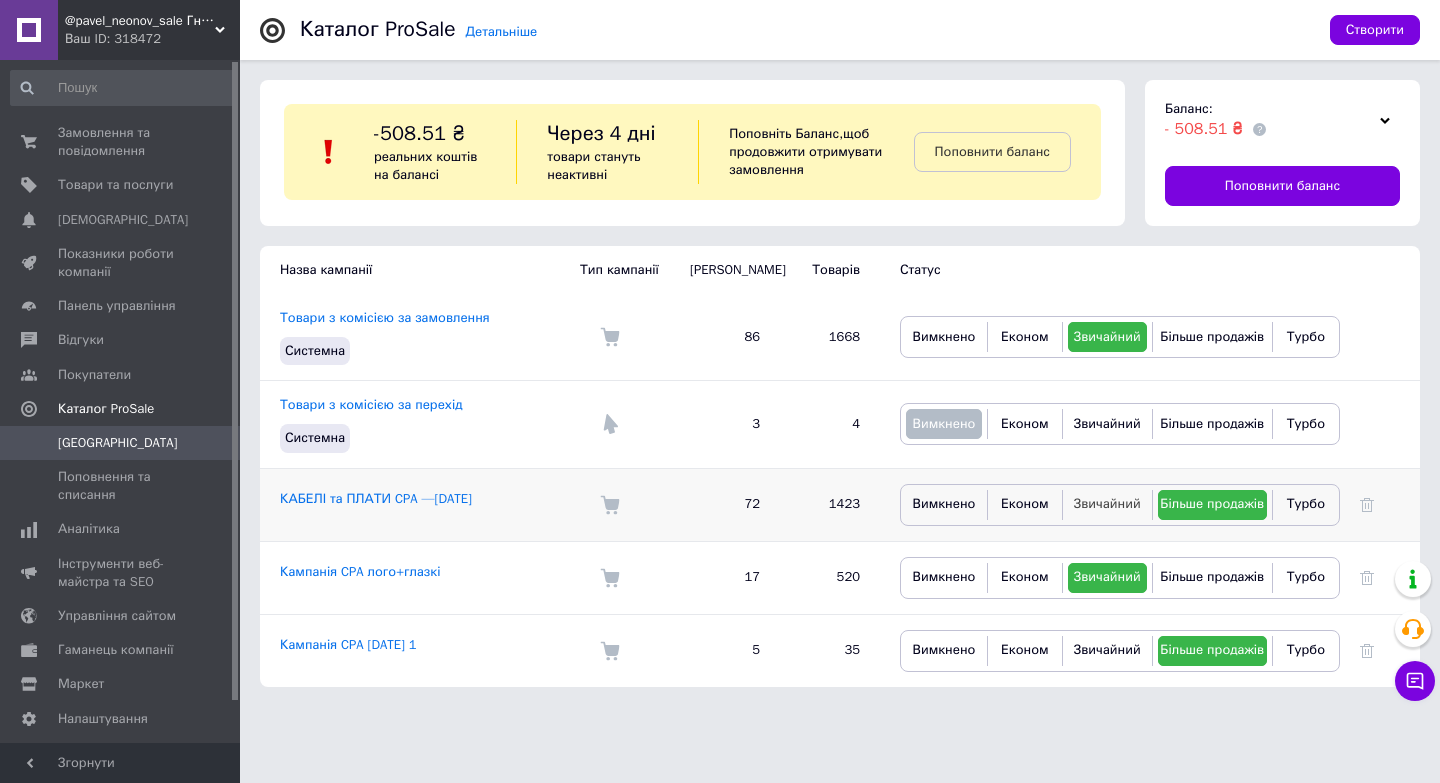 click on "Звичайний" at bounding box center [1107, 505] 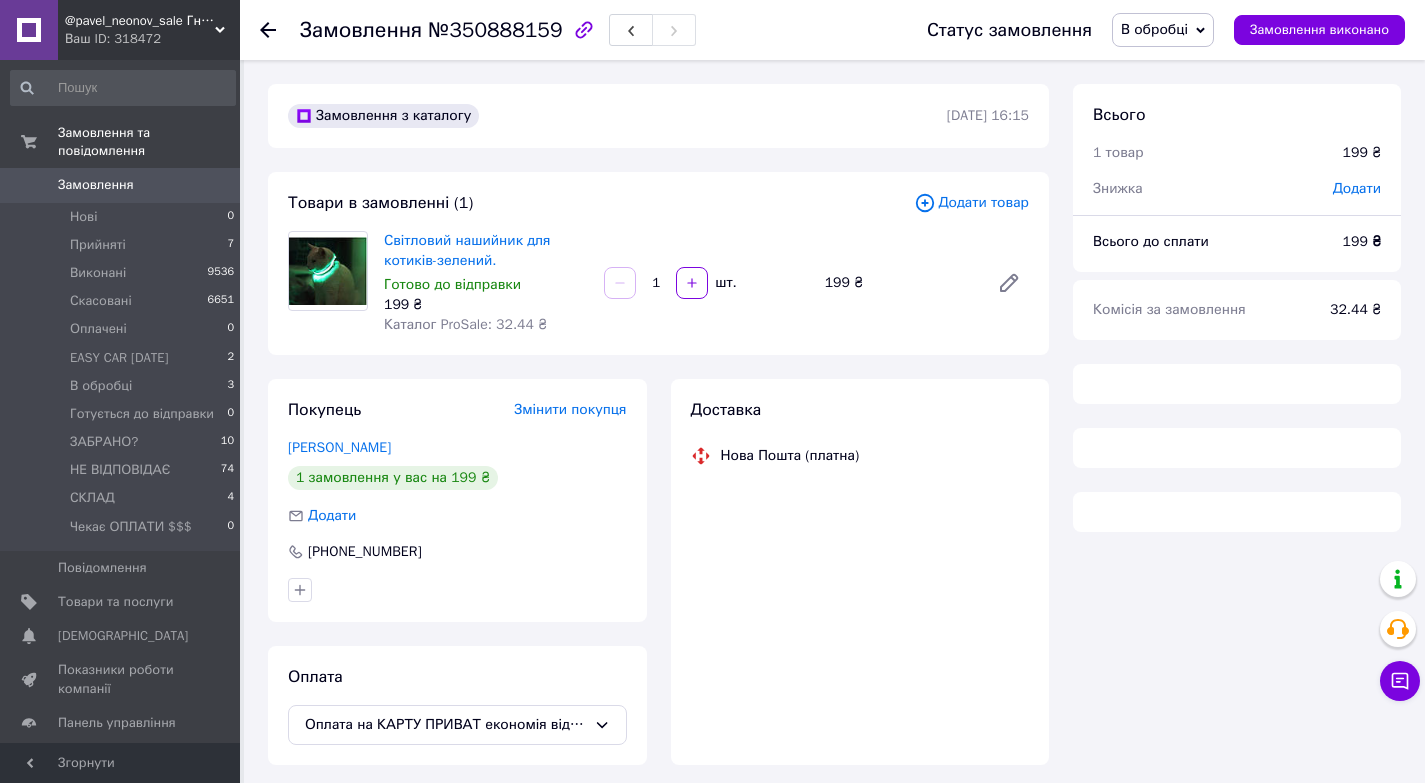 scroll, scrollTop: 0, scrollLeft: 0, axis: both 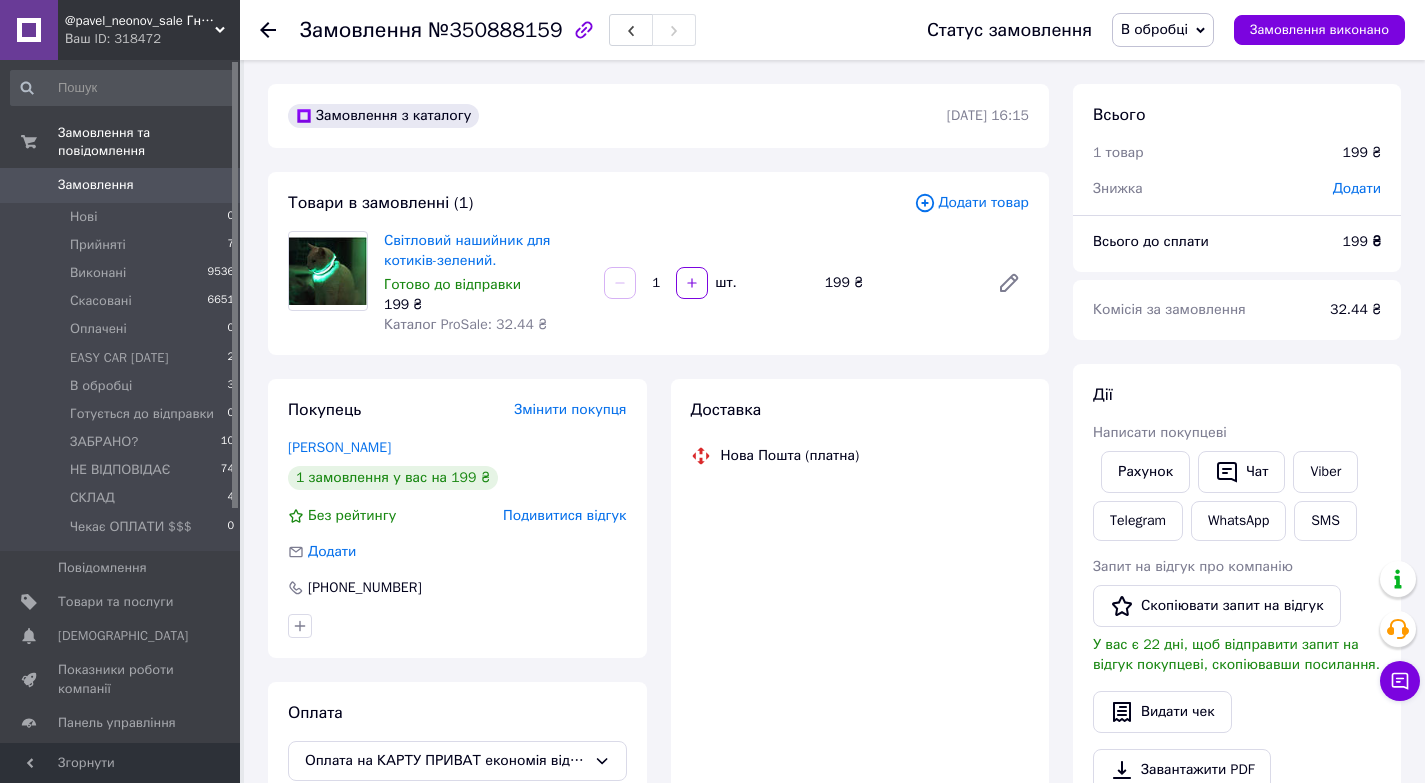 click on "Доставка Нова Пошта (платна)" at bounding box center (860, 590) 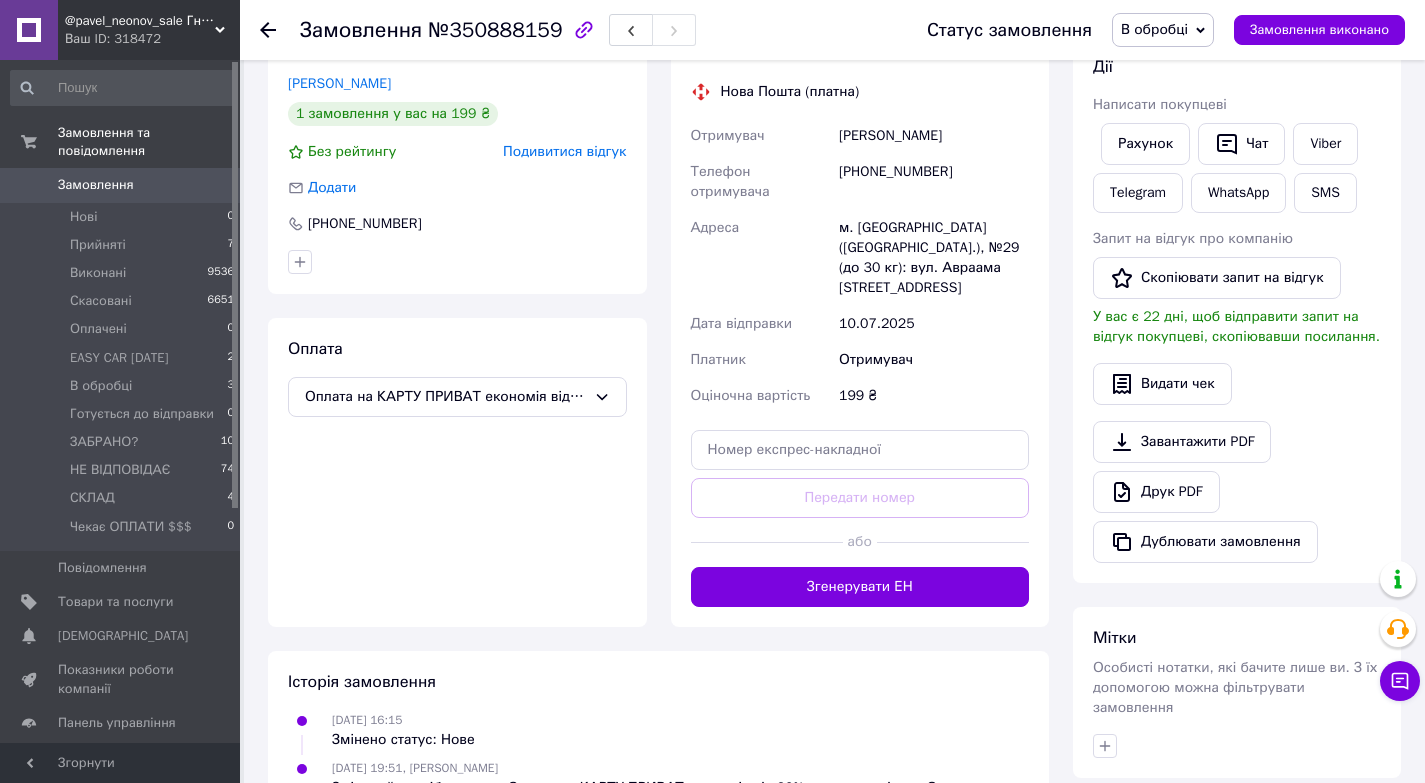 scroll, scrollTop: 440, scrollLeft: 0, axis: vertical 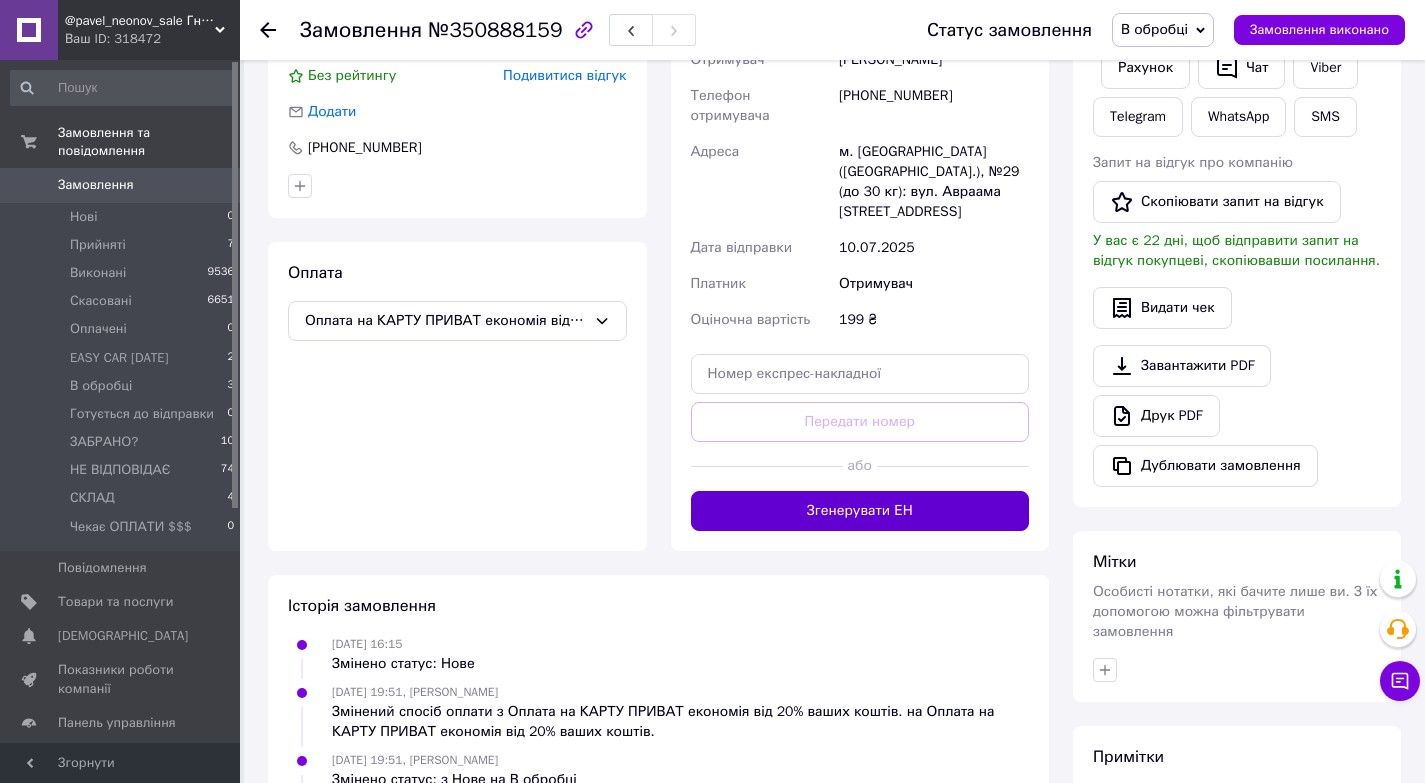 click on "Згенерувати ЕН" at bounding box center [860, 511] 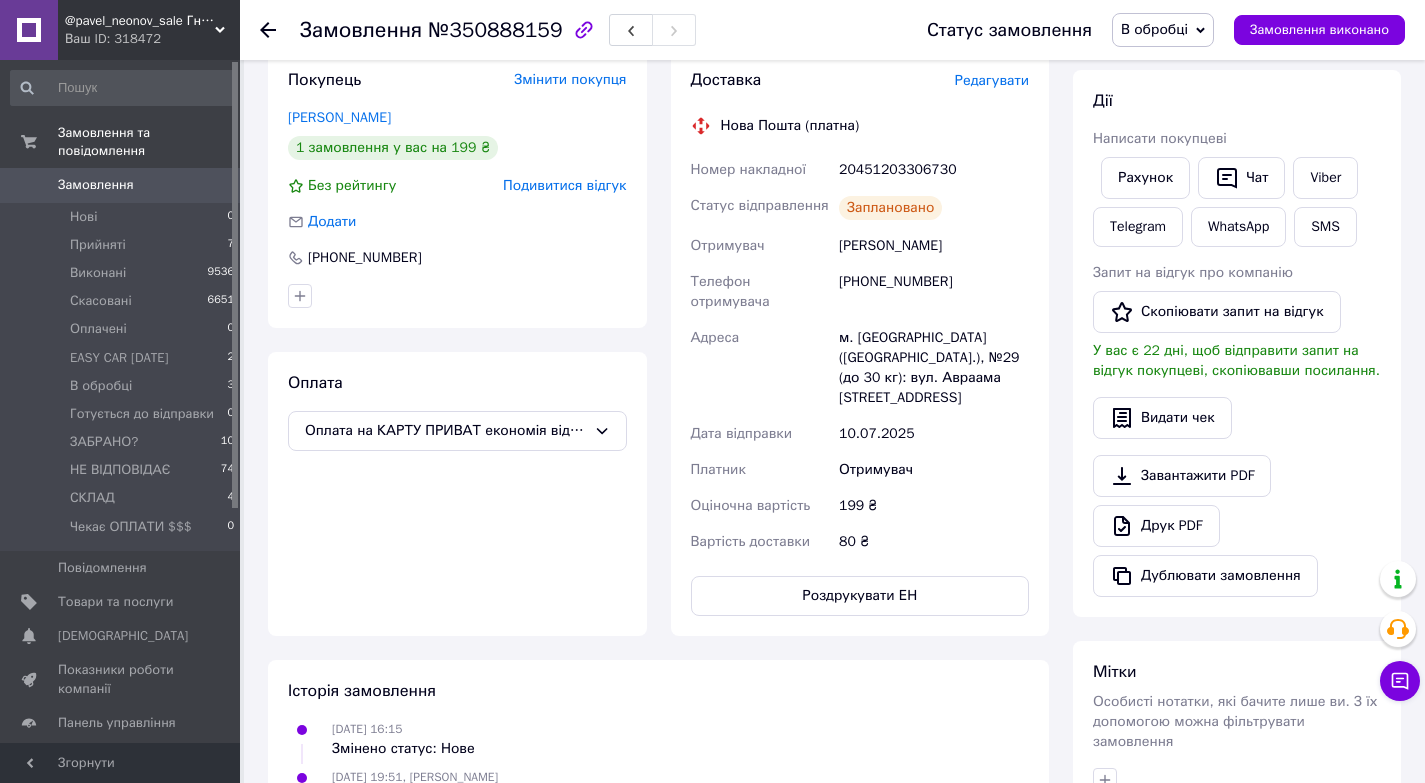 scroll, scrollTop: 305, scrollLeft: 0, axis: vertical 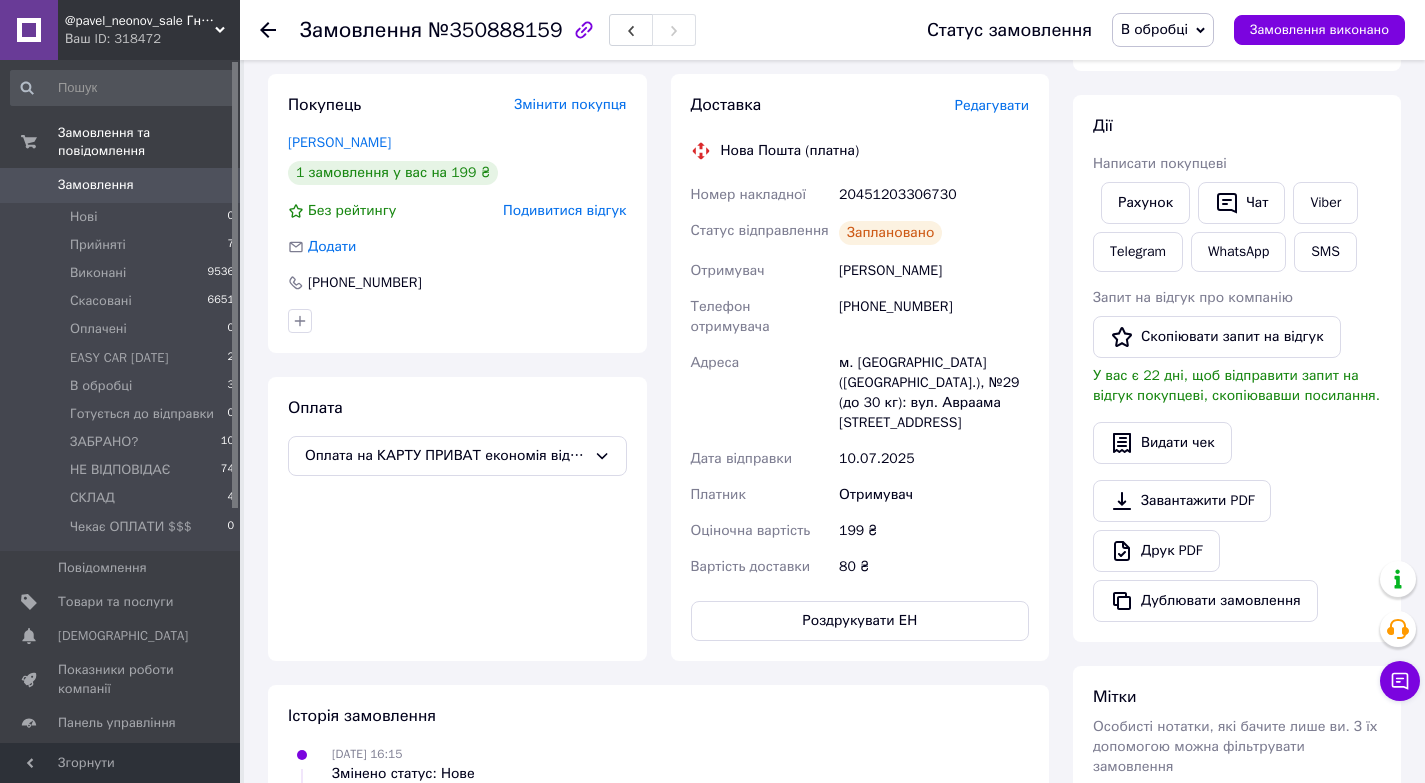 drag, startPoint x: 1416, startPoint y: 212, endPoint x: 1439, endPoint y: 353, distance: 142.86357 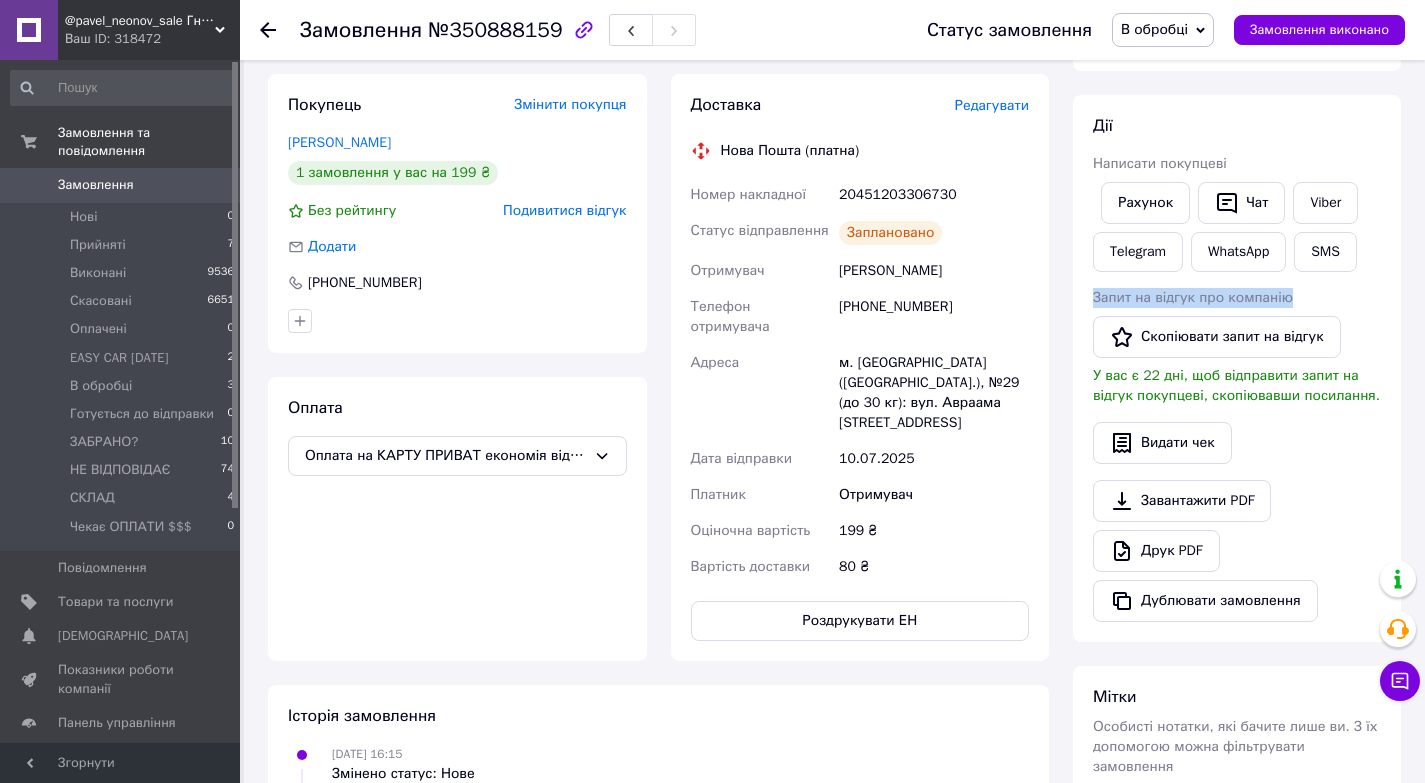 click on "В обробці" at bounding box center [1163, 30] 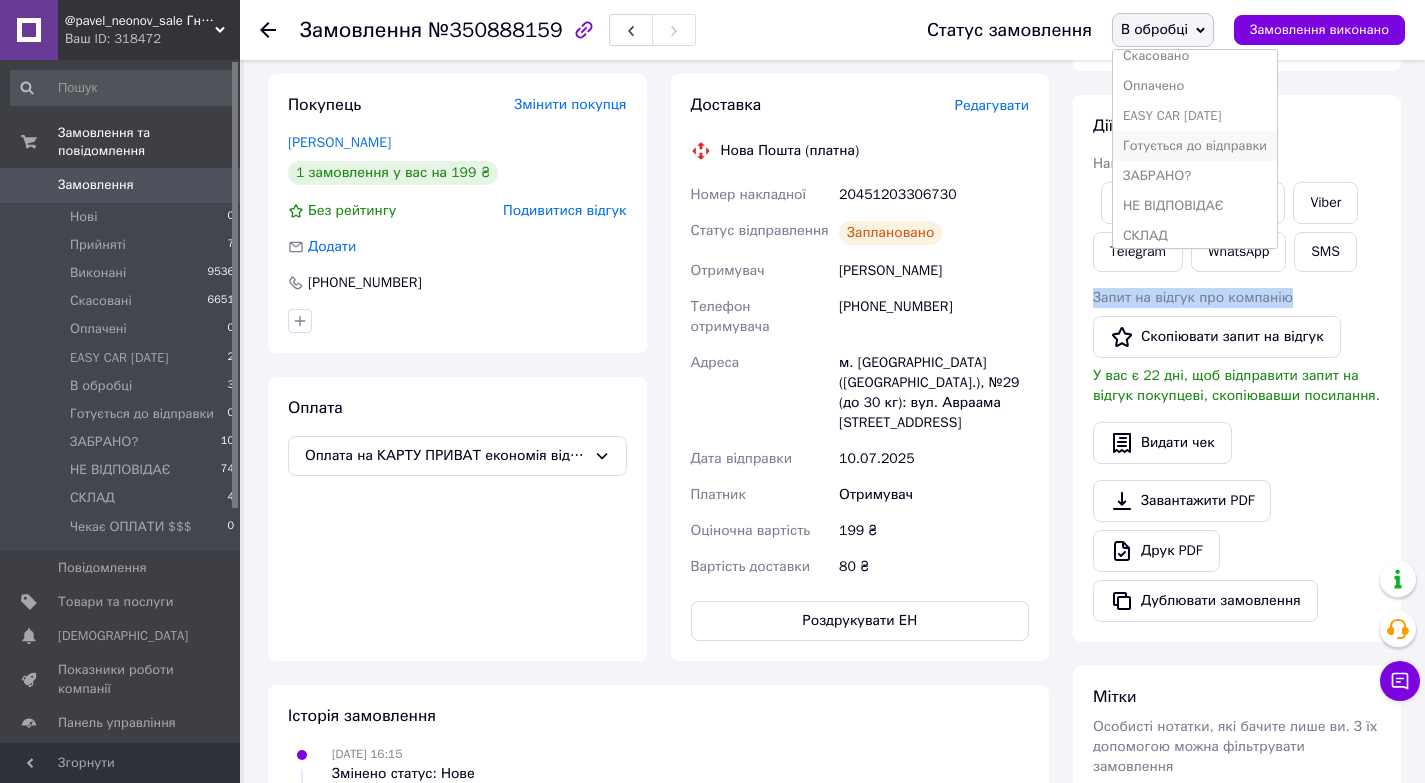 scroll, scrollTop: 112, scrollLeft: 0, axis: vertical 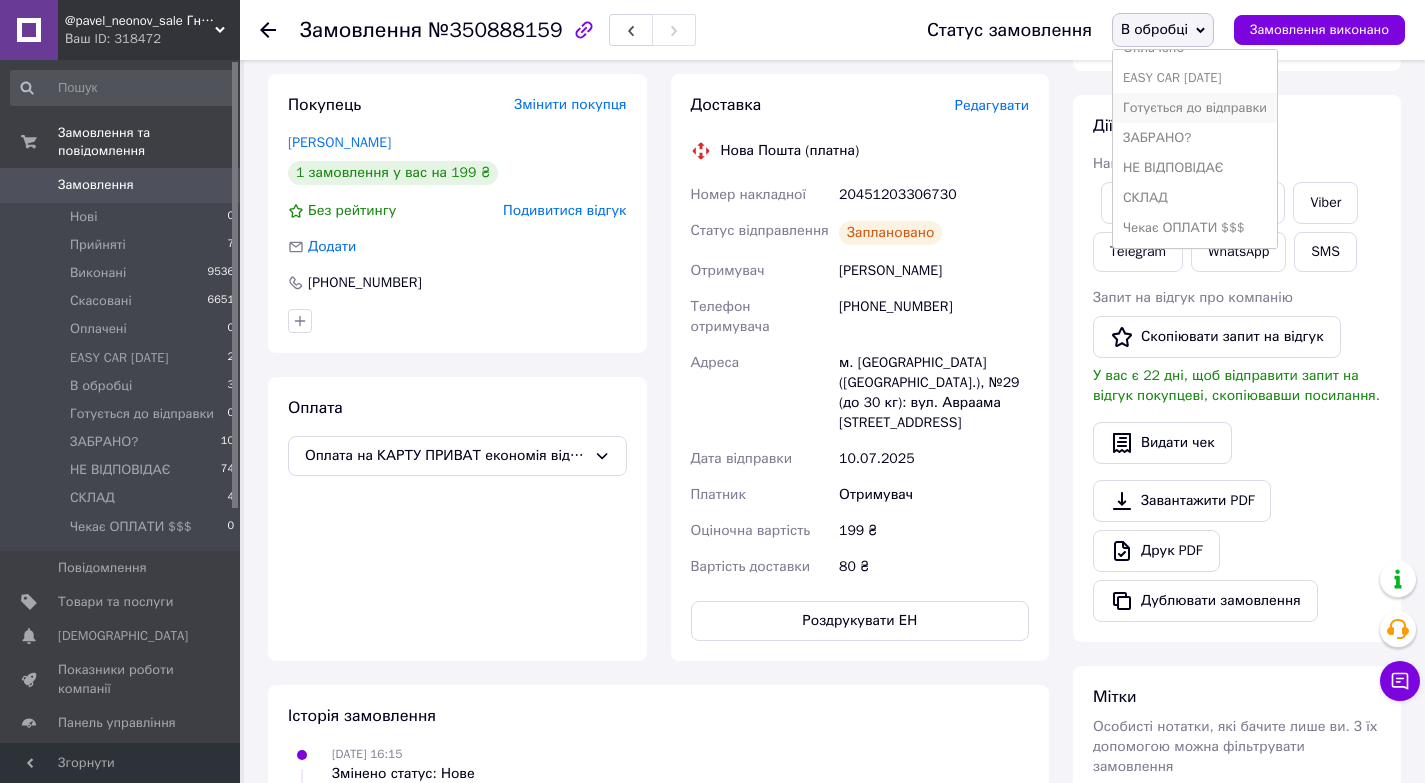 click on "Готується до відправки" at bounding box center [1195, 108] 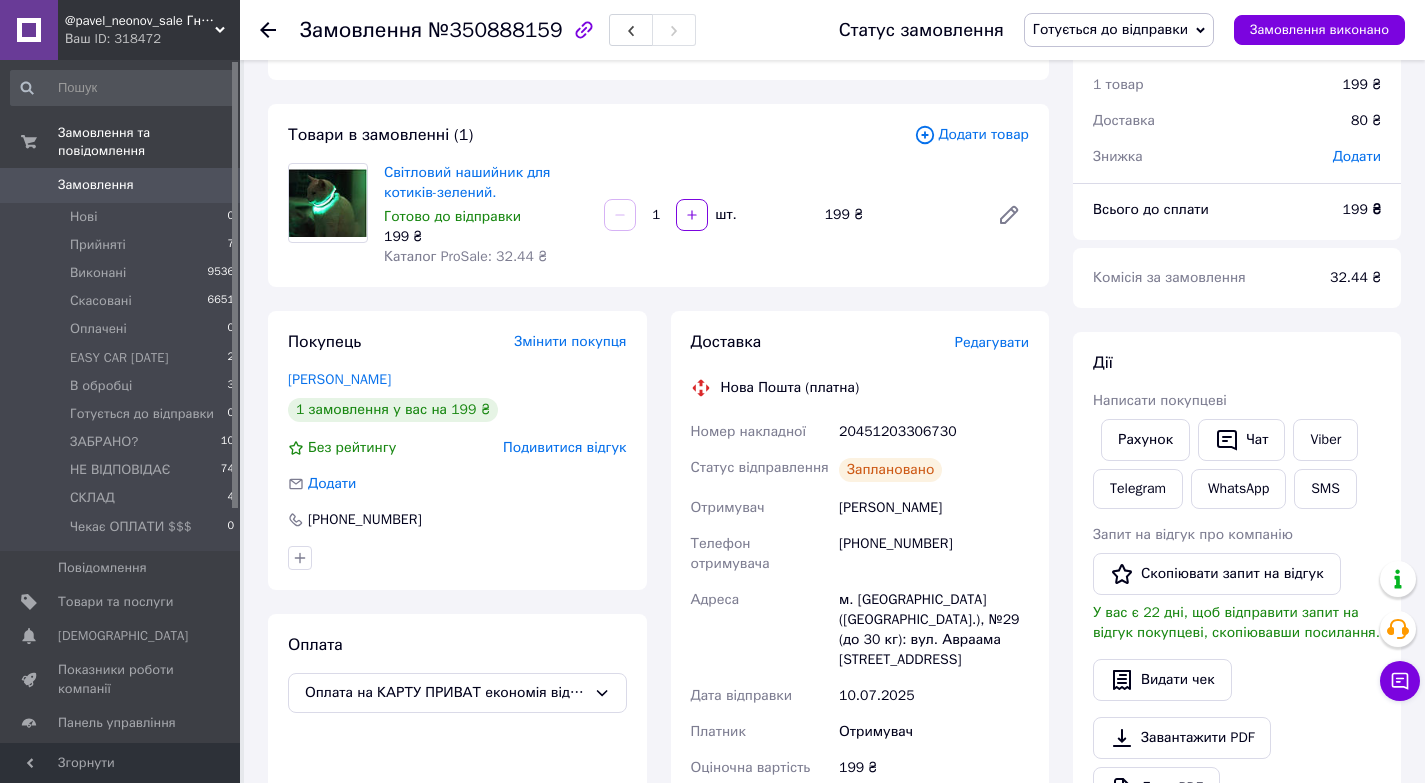 scroll, scrollTop: 26, scrollLeft: 0, axis: vertical 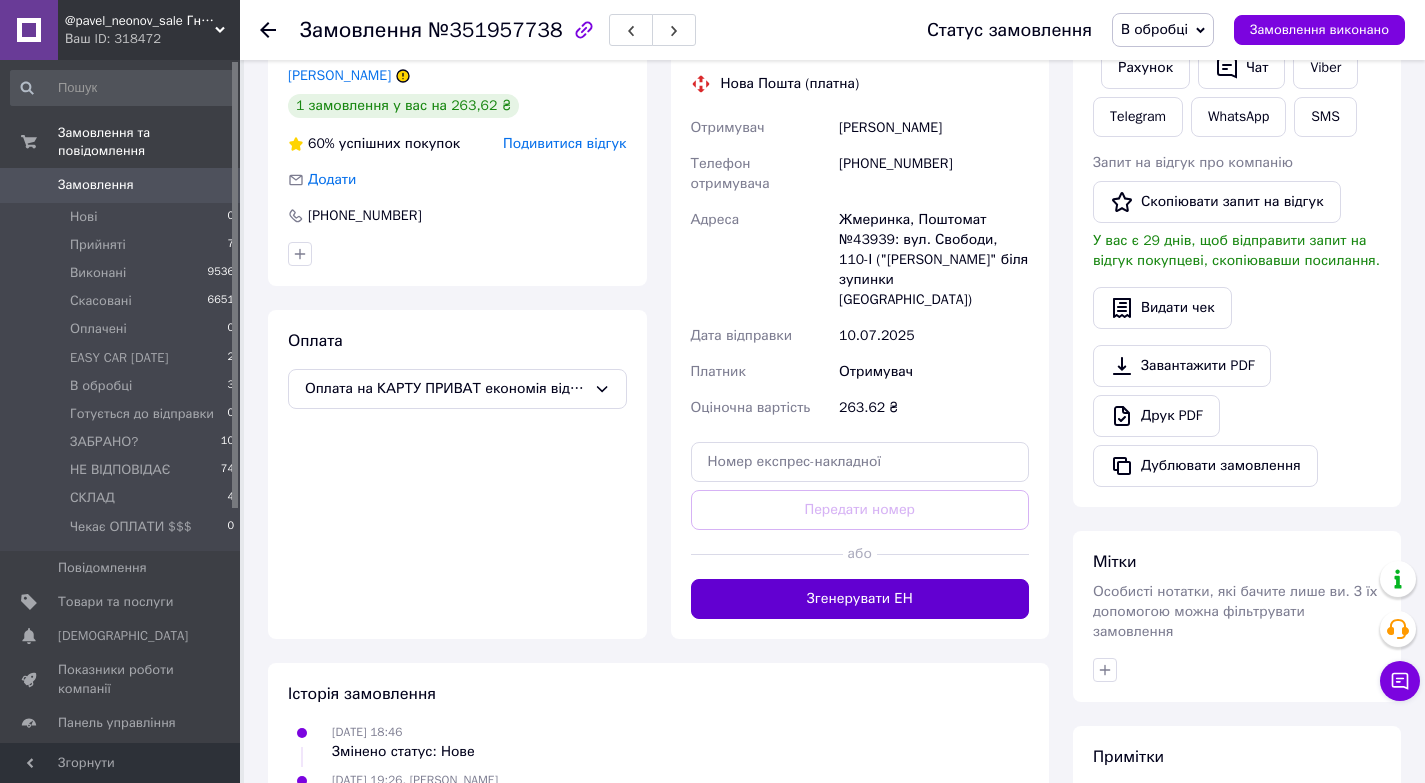 click on "Згенерувати ЕН" at bounding box center (860, 599) 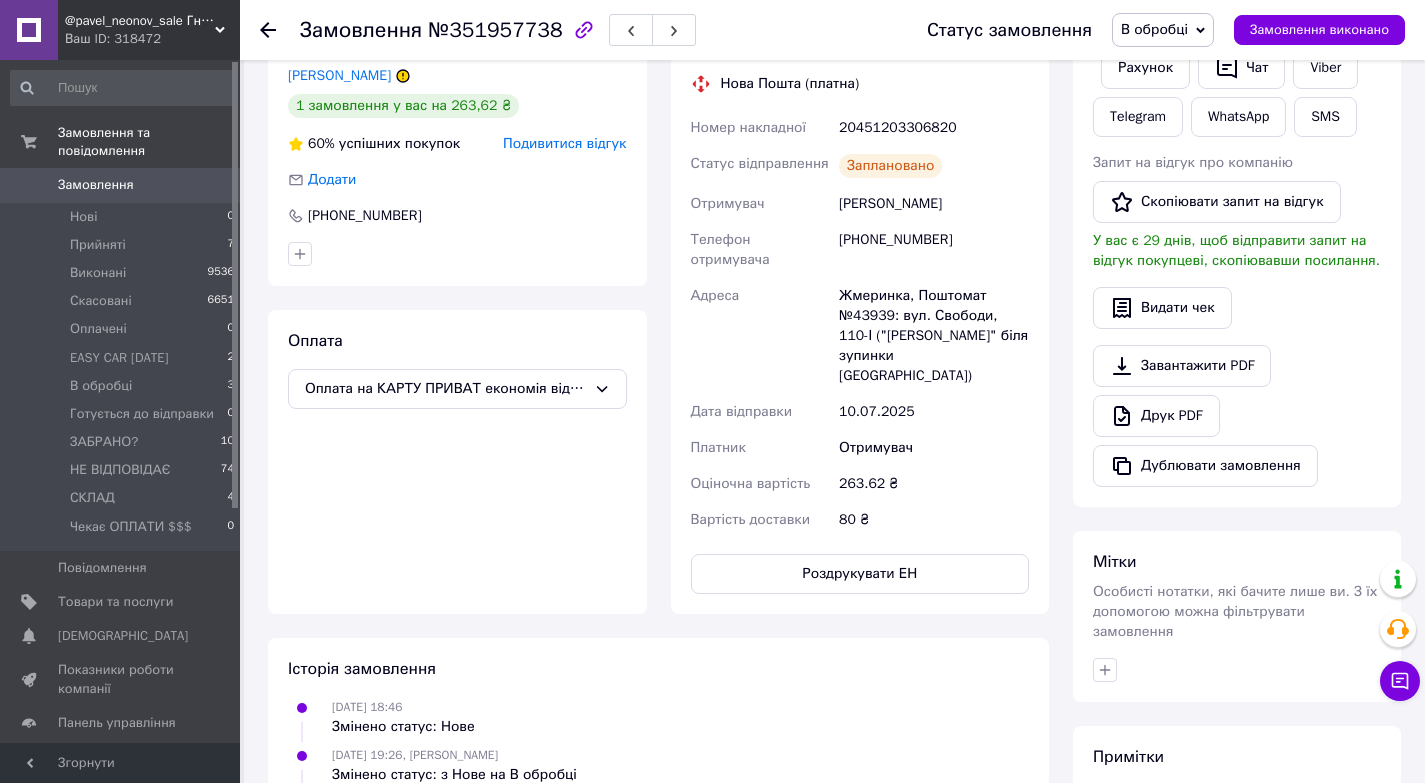 drag, startPoint x: 1203, startPoint y: 32, endPoint x: 1178, endPoint y: 48, distance: 29.681644 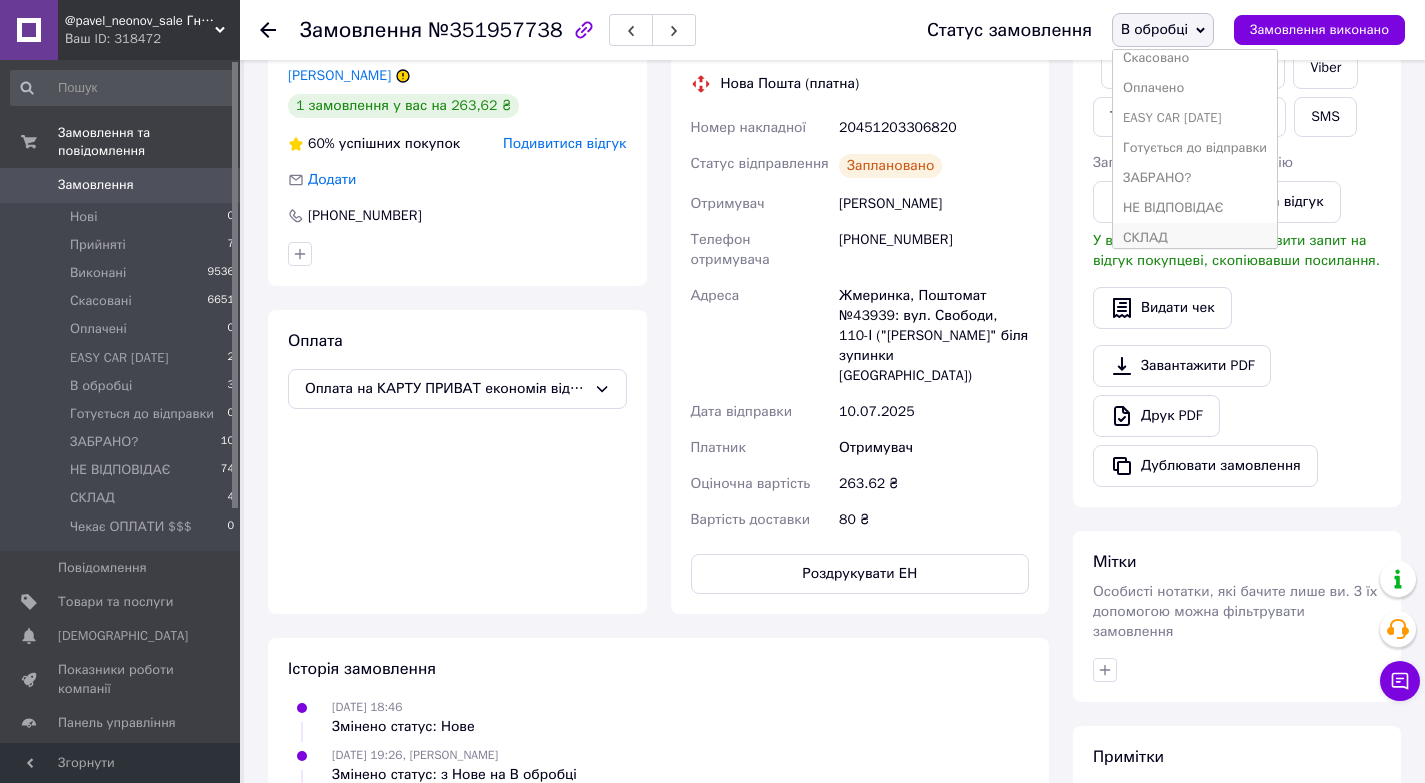 scroll, scrollTop: 112, scrollLeft: 0, axis: vertical 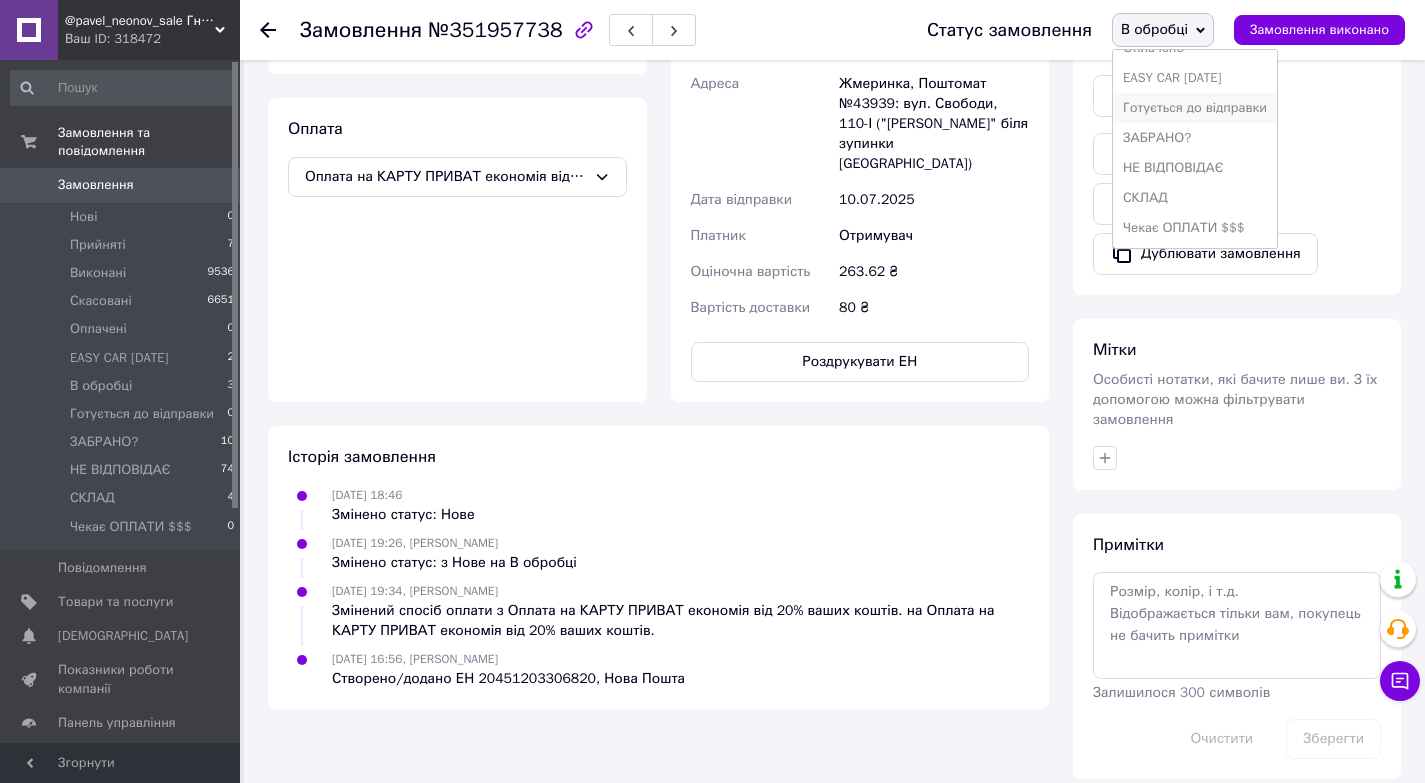 click on "Готується до відправки" at bounding box center (1195, 108) 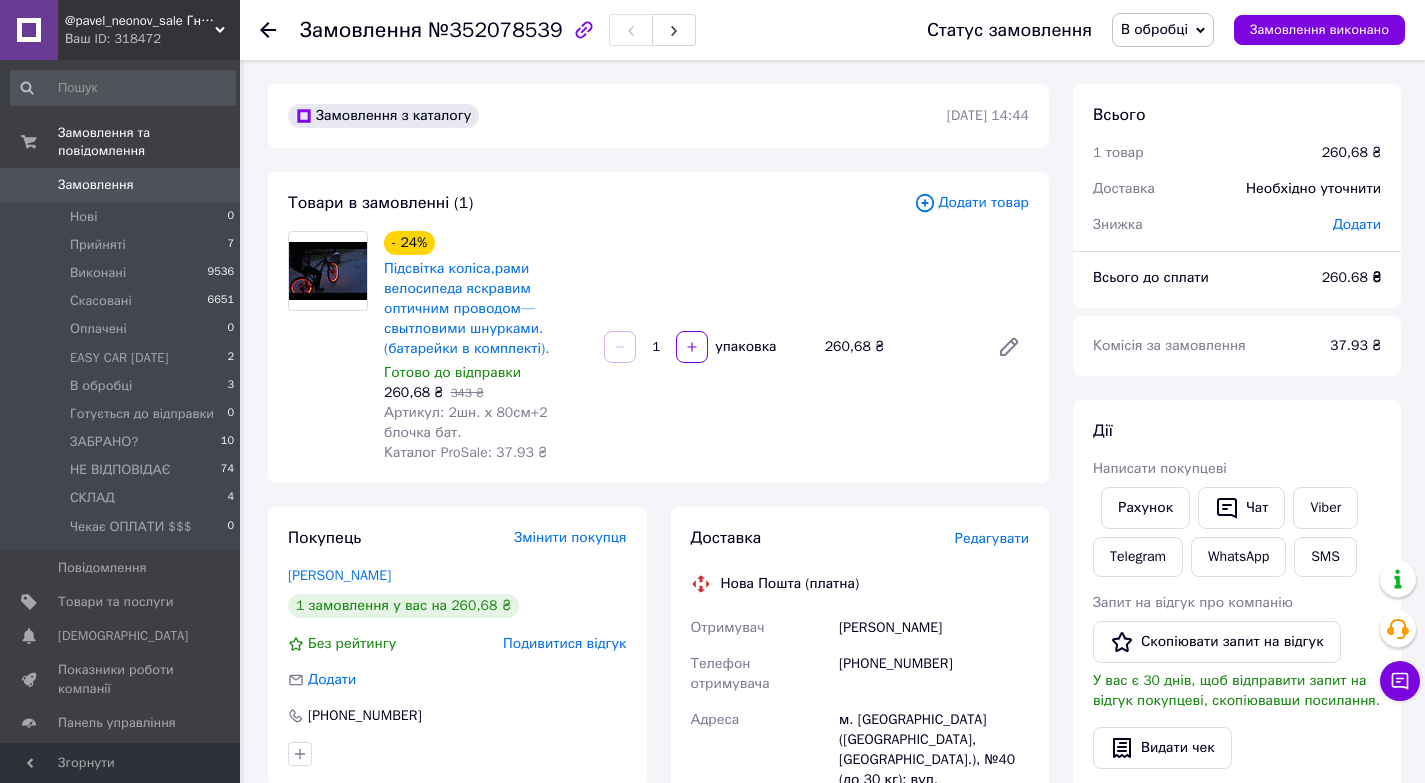scroll, scrollTop: 0, scrollLeft: 0, axis: both 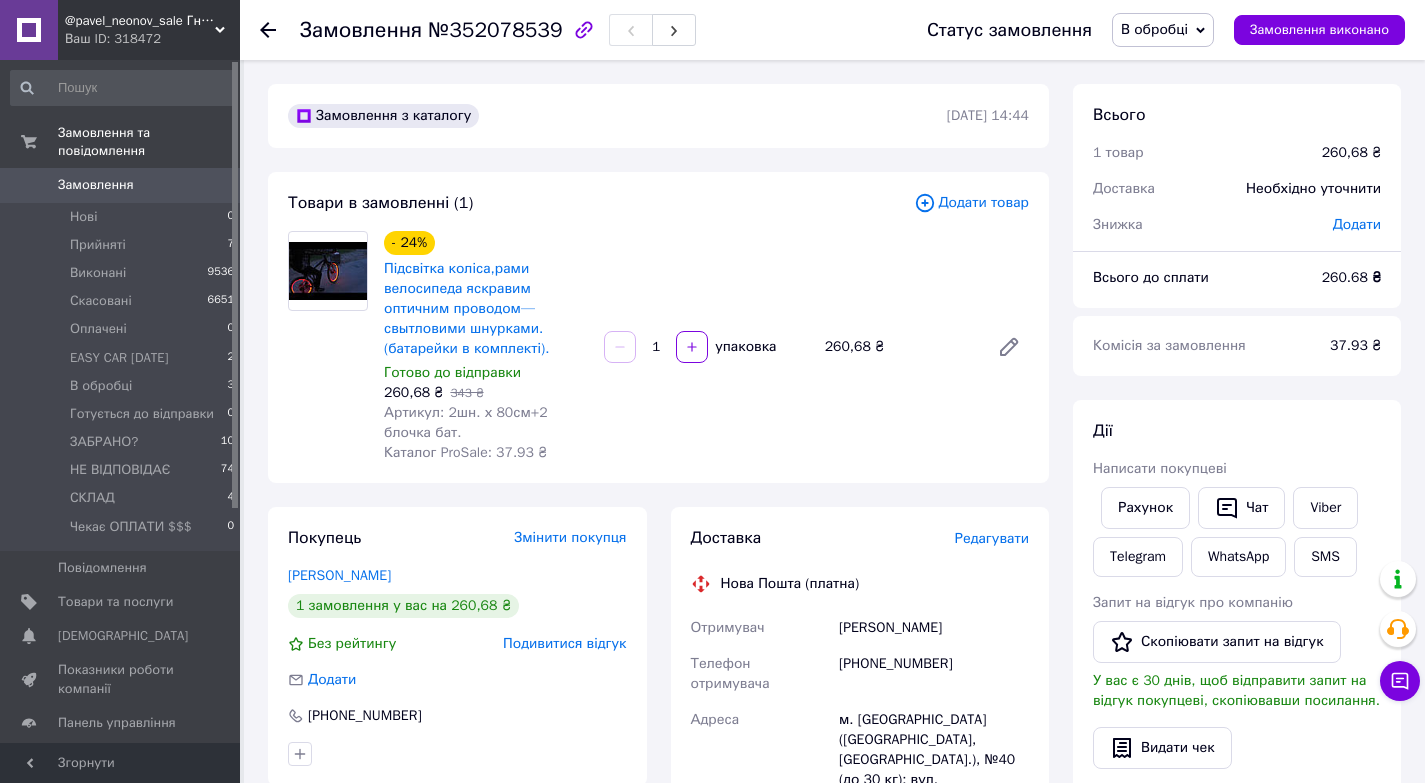 click on "В обробці" at bounding box center [1163, 30] 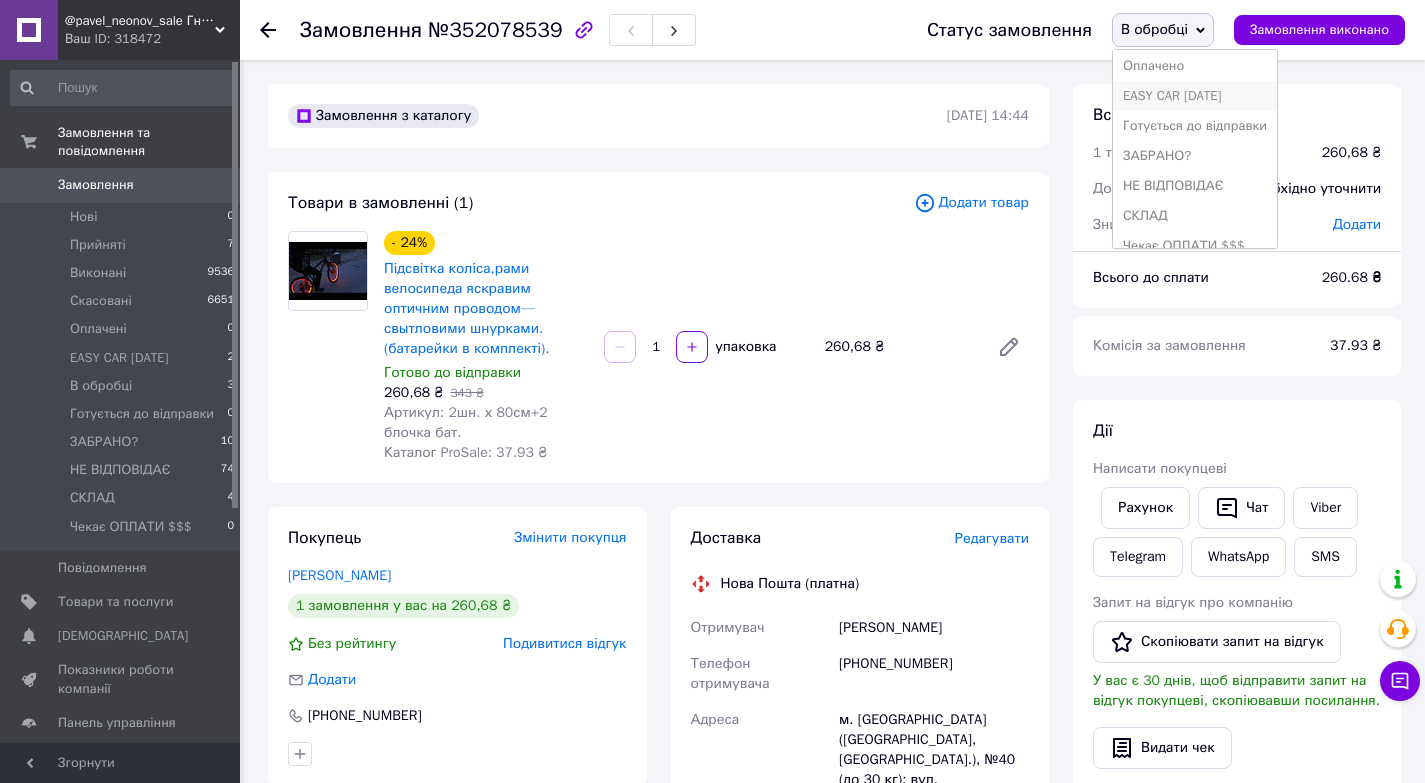 scroll, scrollTop: 112, scrollLeft: 0, axis: vertical 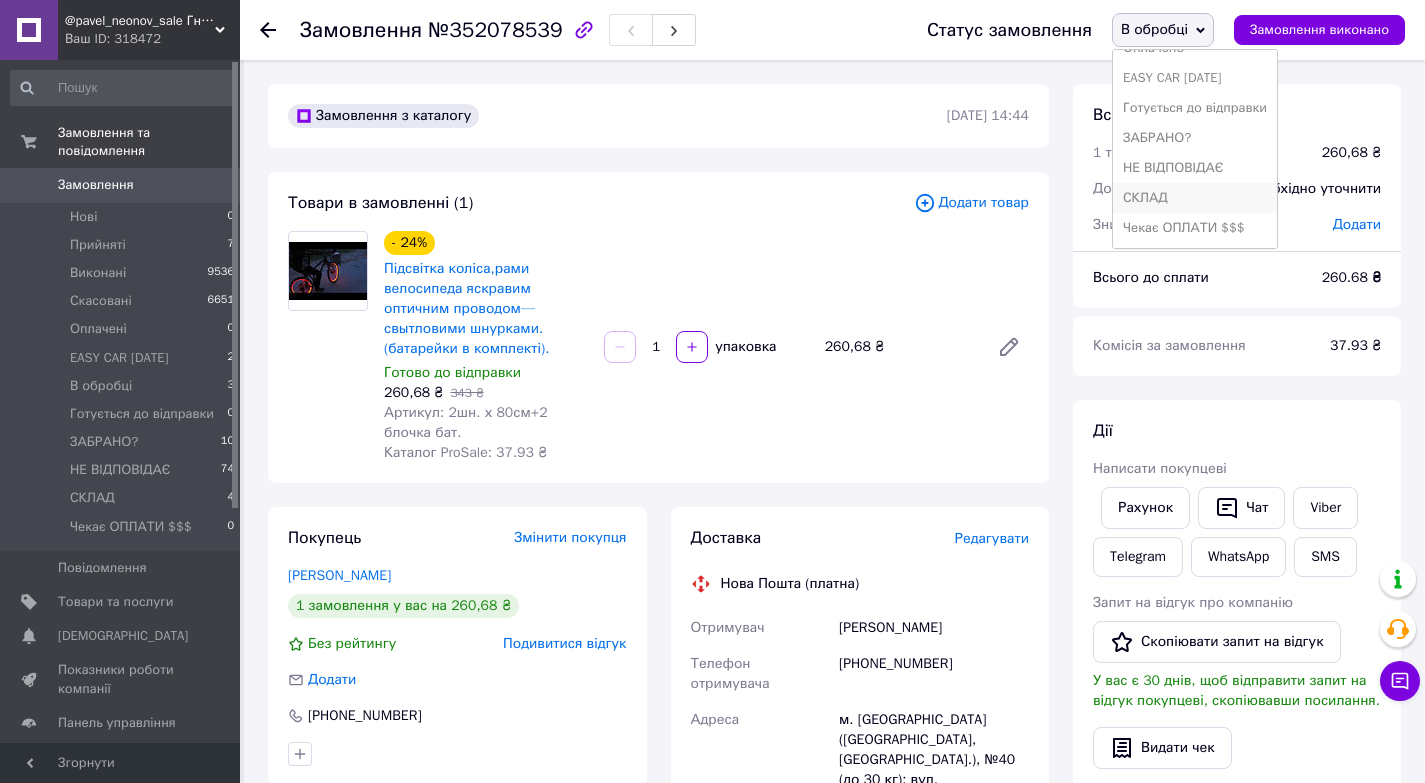 click on "СКЛАД" at bounding box center (1195, 198) 